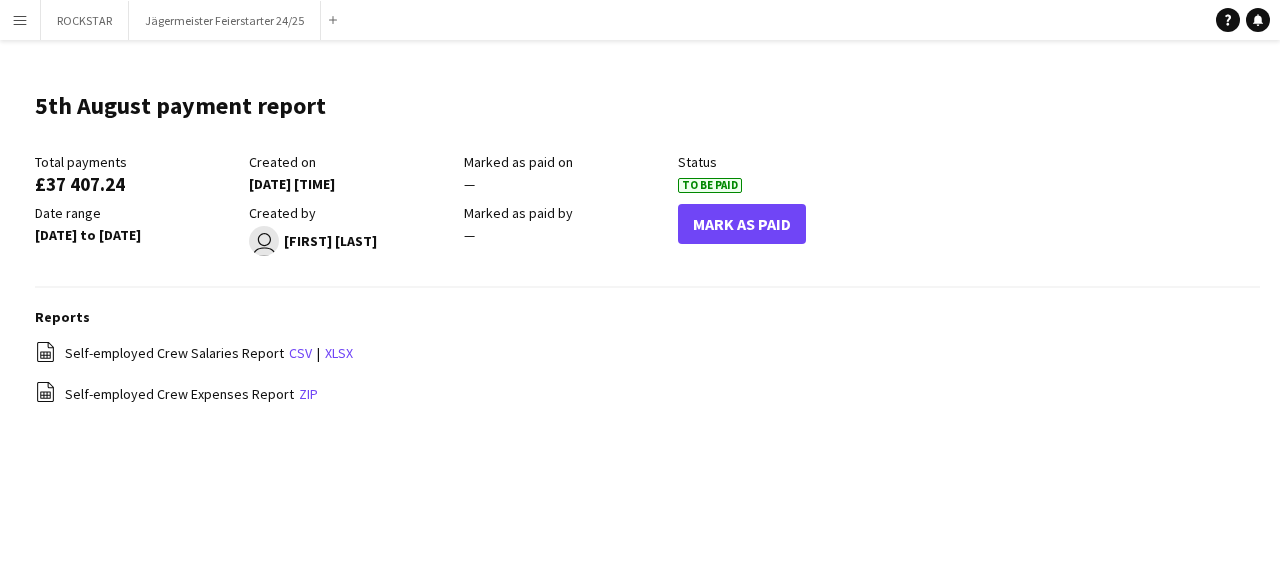 scroll, scrollTop: 0, scrollLeft: 0, axis: both 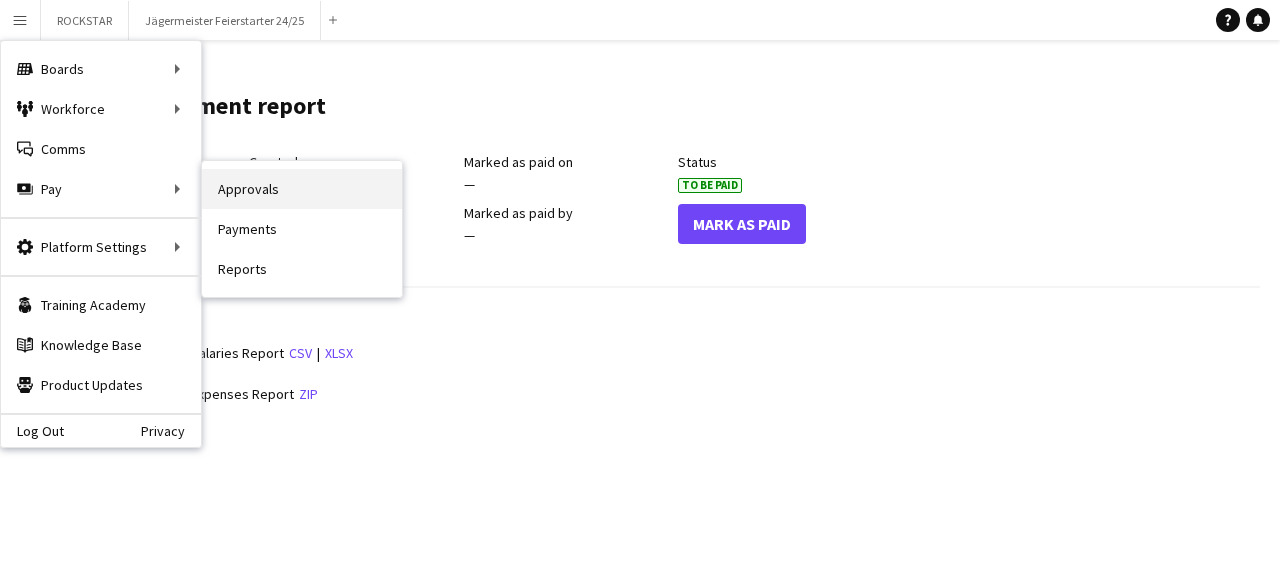 click on "Approvals" at bounding box center [302, 189] 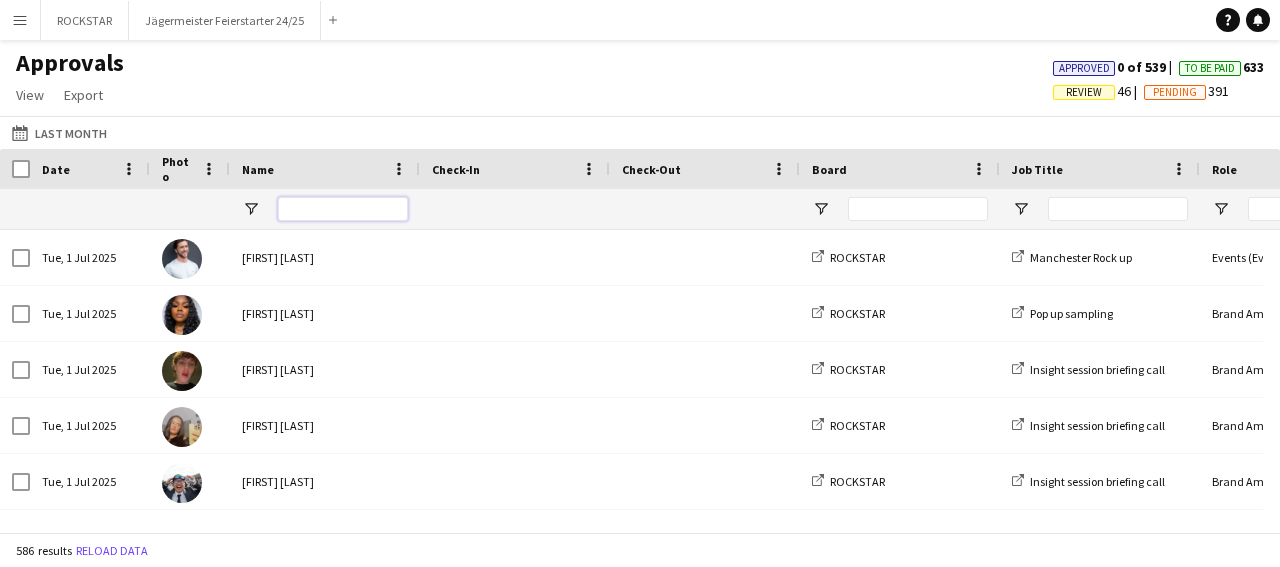 click at bounding box center [343, 209] 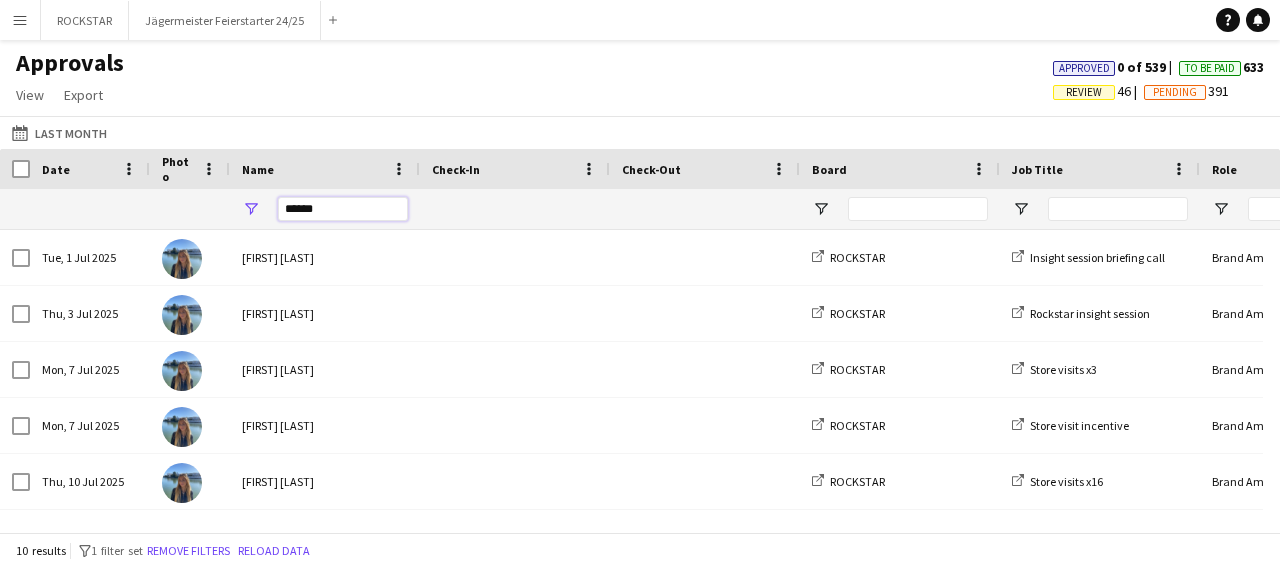 type on "******" 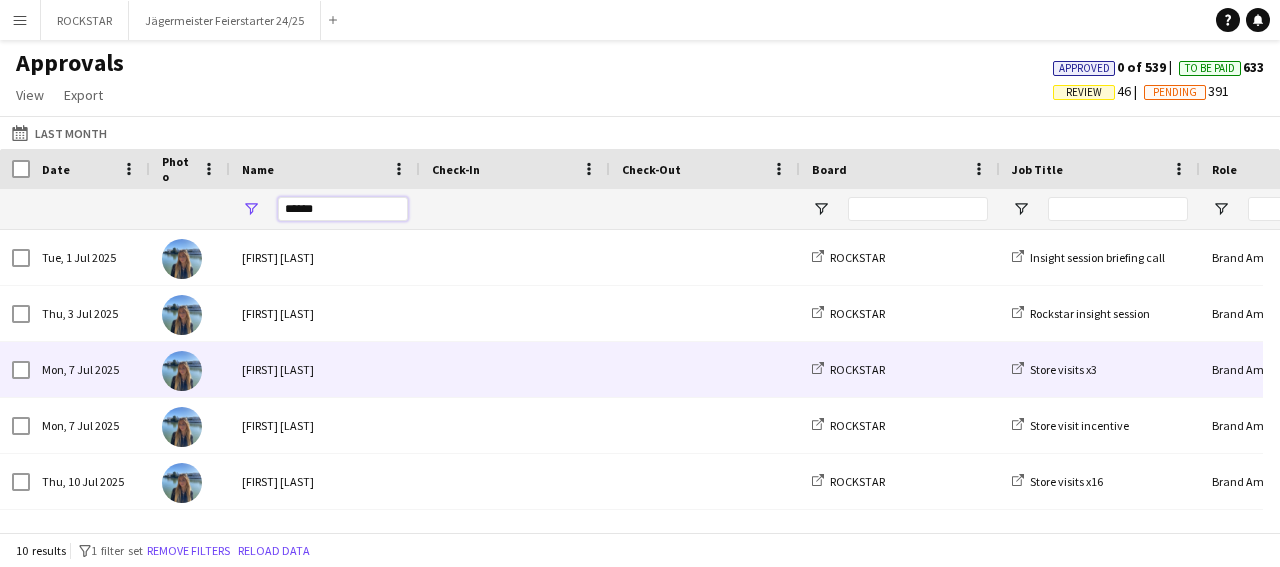 scroll, scrollTop: 73, scrollLeft: 0, axis: vertical 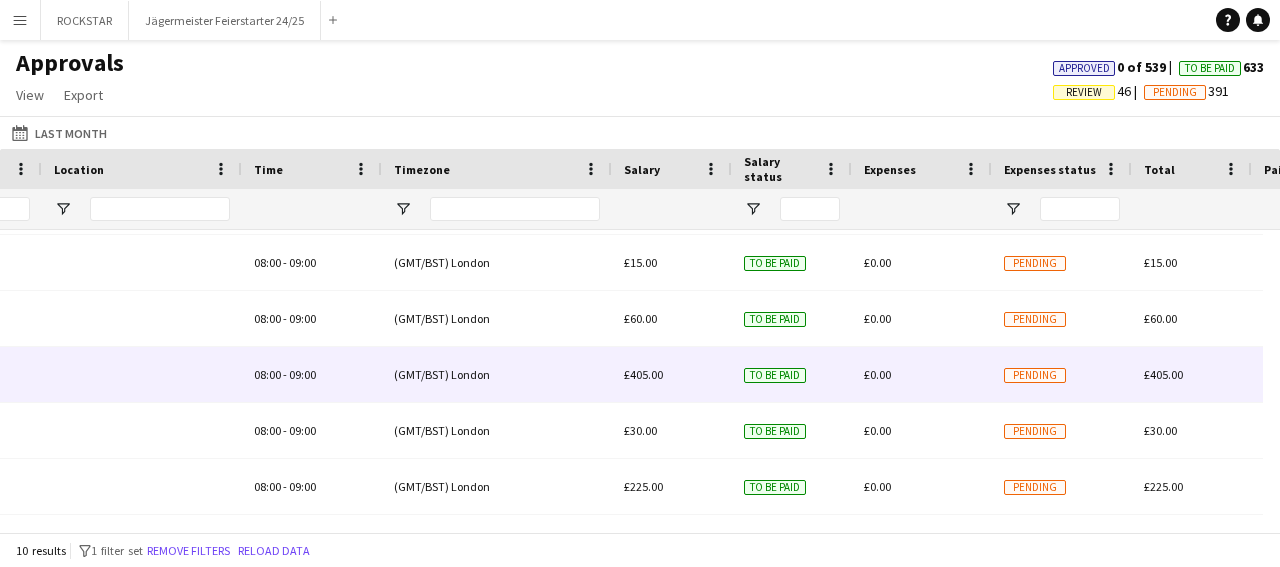 click on "£405.00" at bounding box center (672, 374) 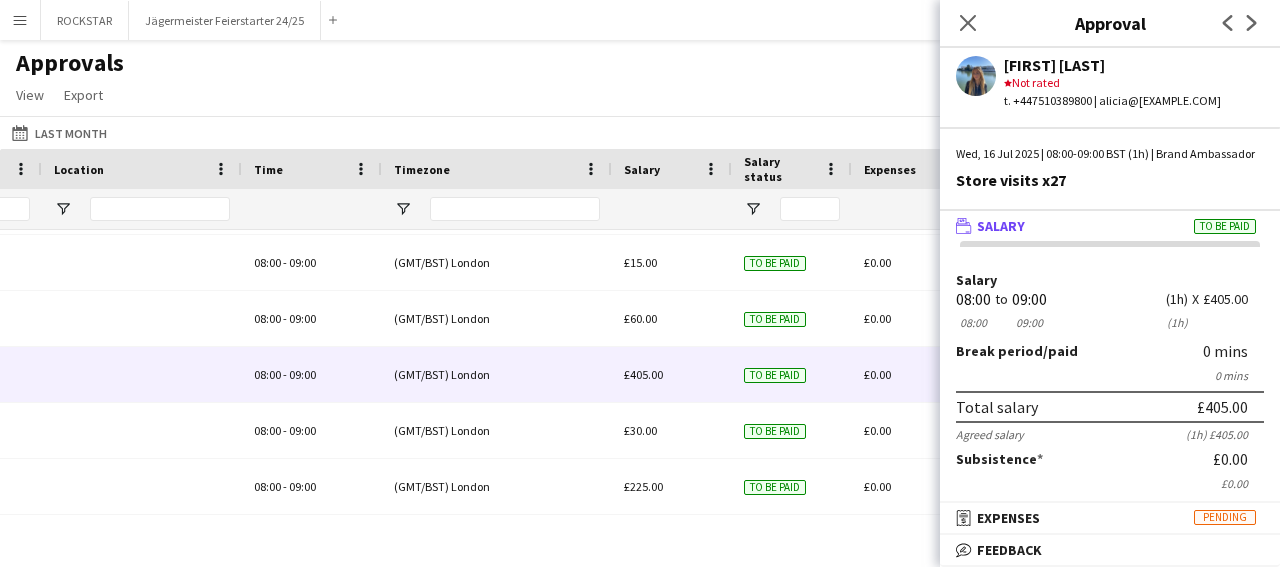 click on "Approvals   View  Customise view Customise filters Reset Filters Reset View Reset All  Export   46" 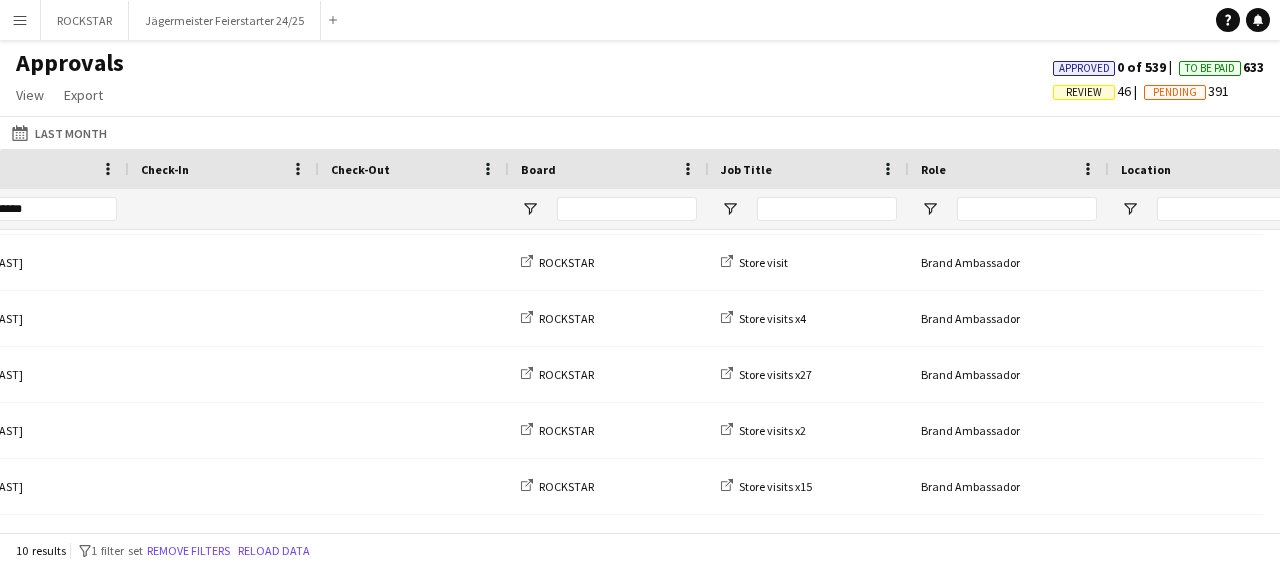scroll, scrollTop: 0, scrollLeft: 0, axis: both 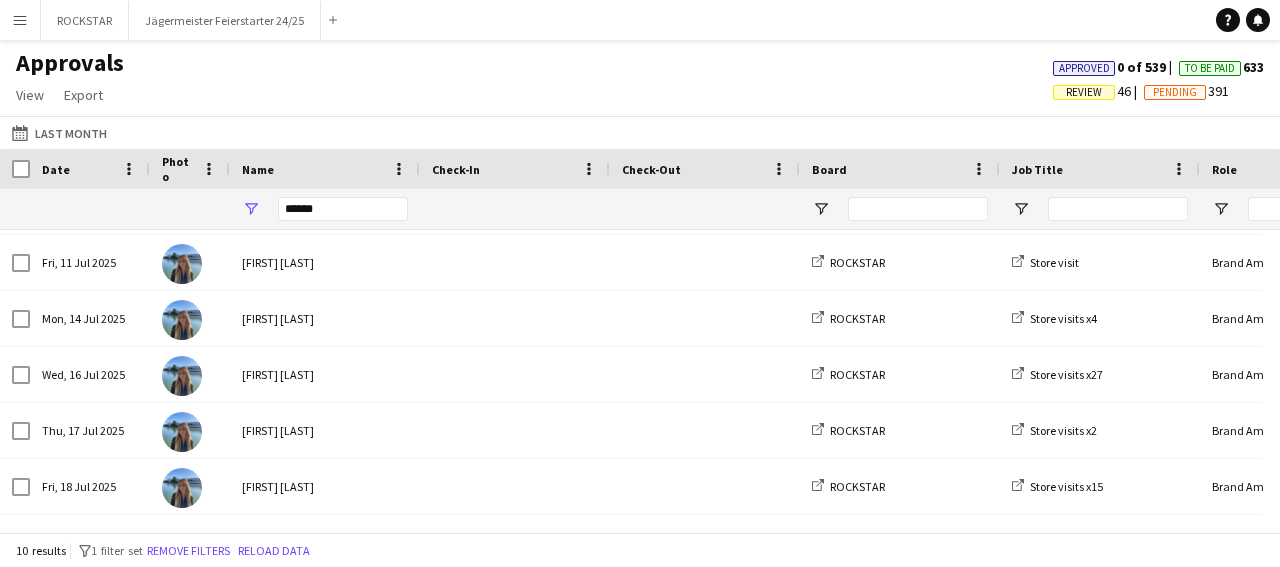 click on "******" at bounding box center [343, 209] 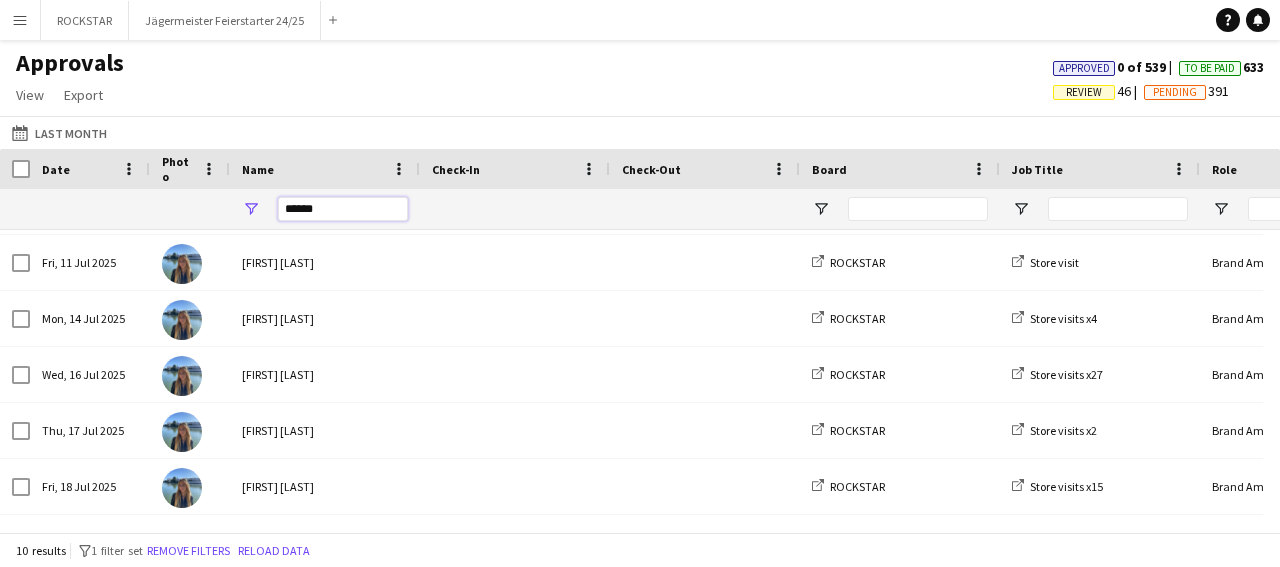 drag, startPoint x: 325, startPoint y: 207, endPoint x: 249, endPoint y: 209, distance: 76.02631 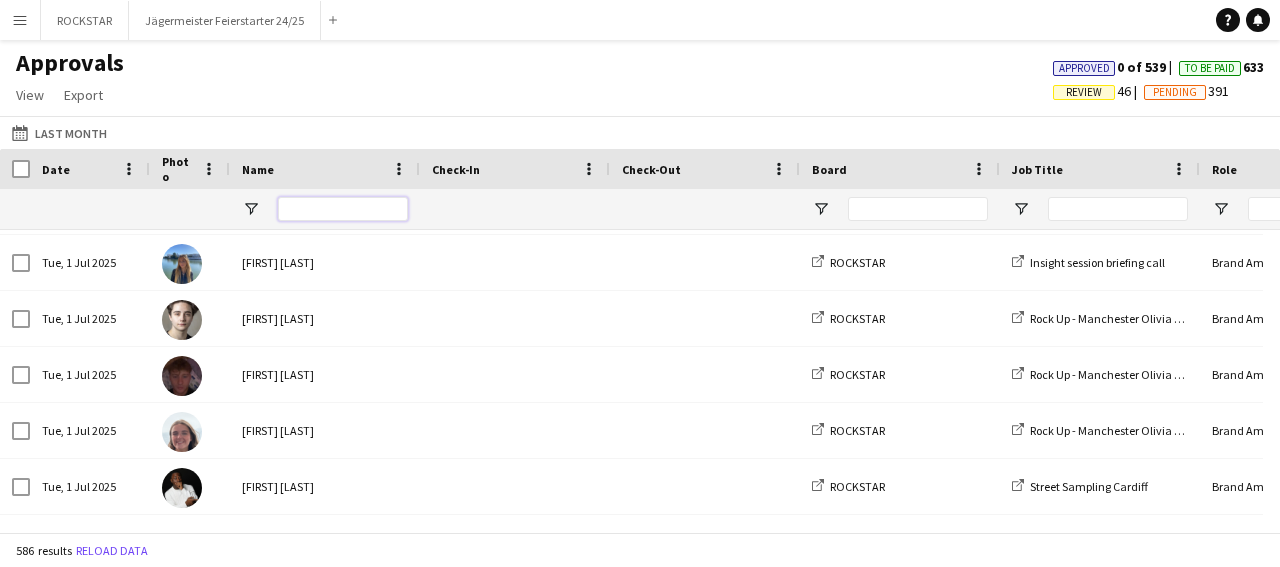 click at bounding box center [343, 209] 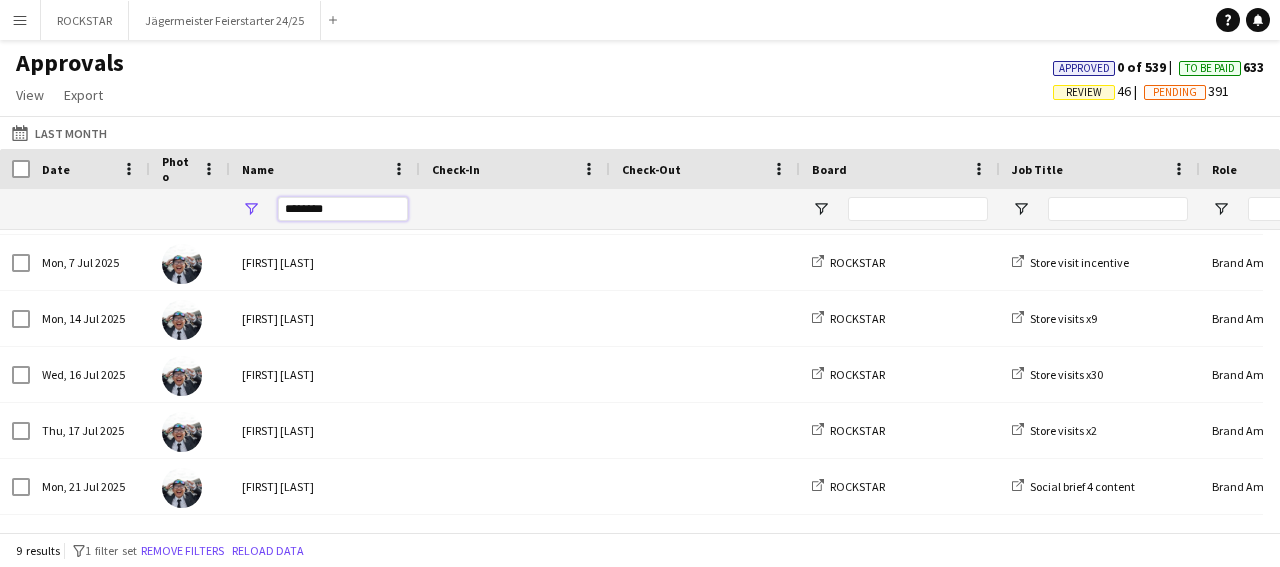scroll, scrollTop: 219, scrollLeft: 0, axis: vertical 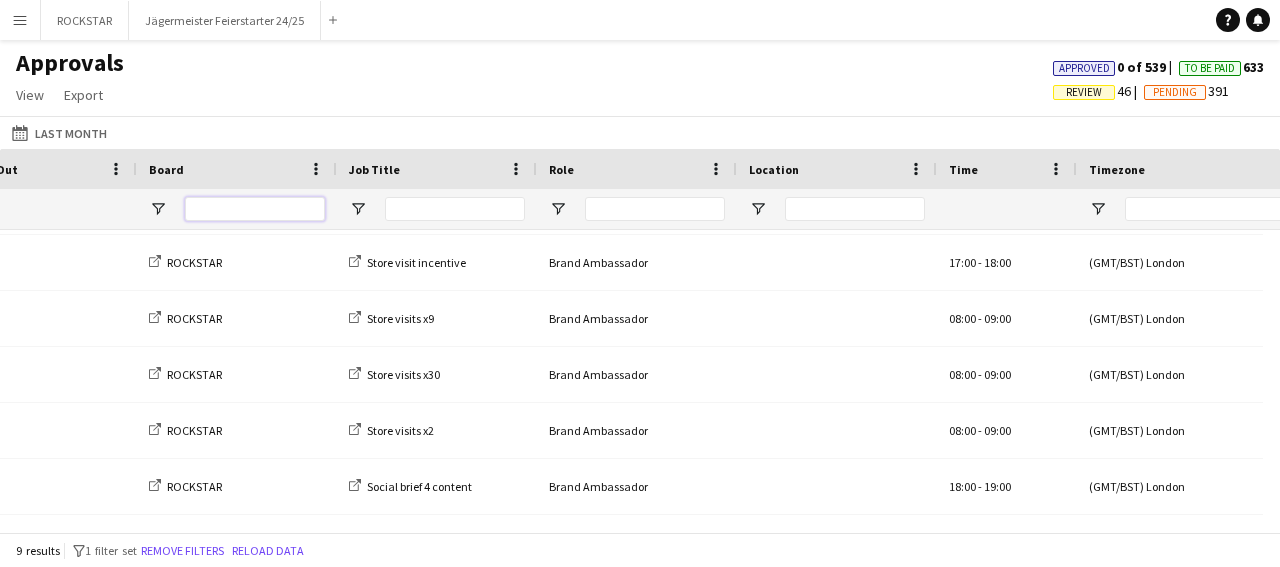 click at bounding box center [255, 209] 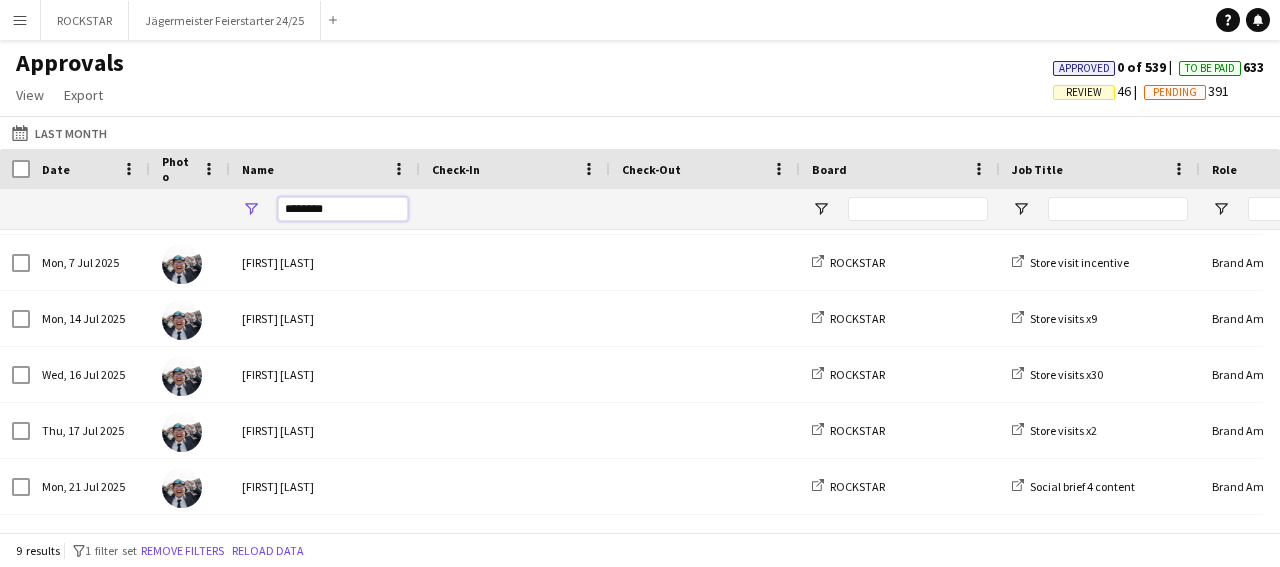 click on "*******" at bounding box center [343, 209] 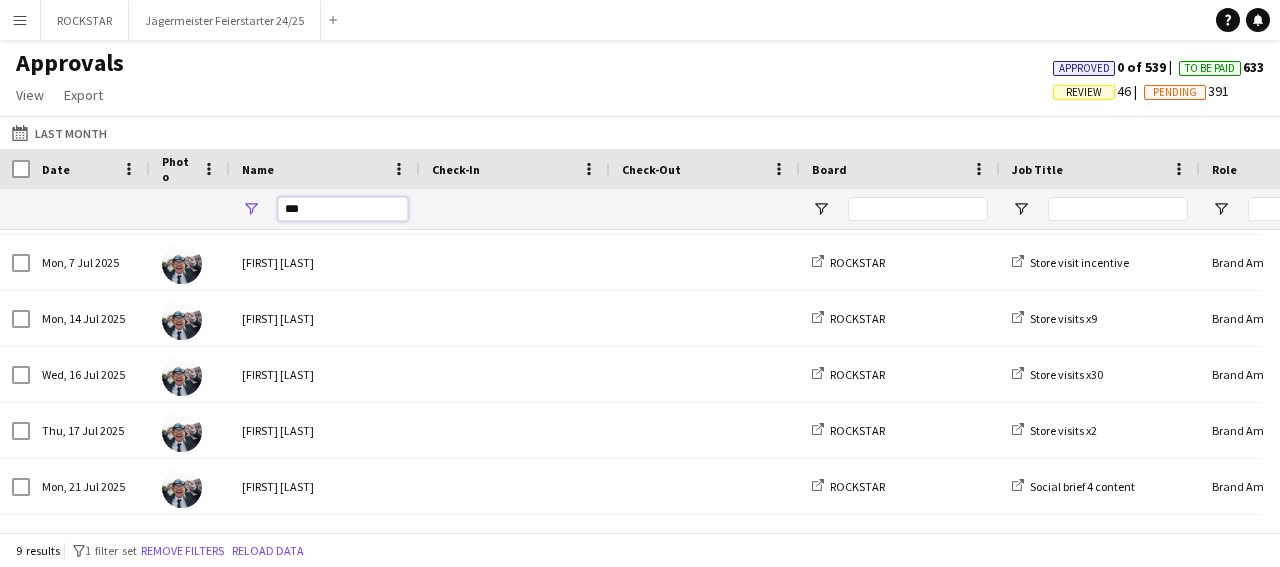 type on "*" 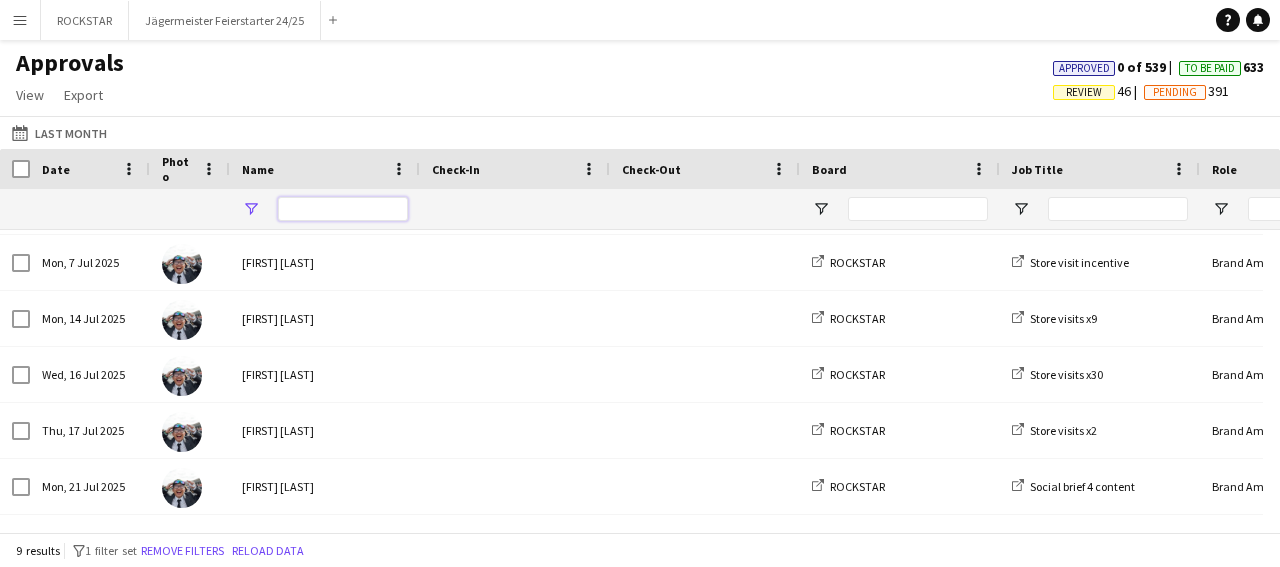 paste on "******" 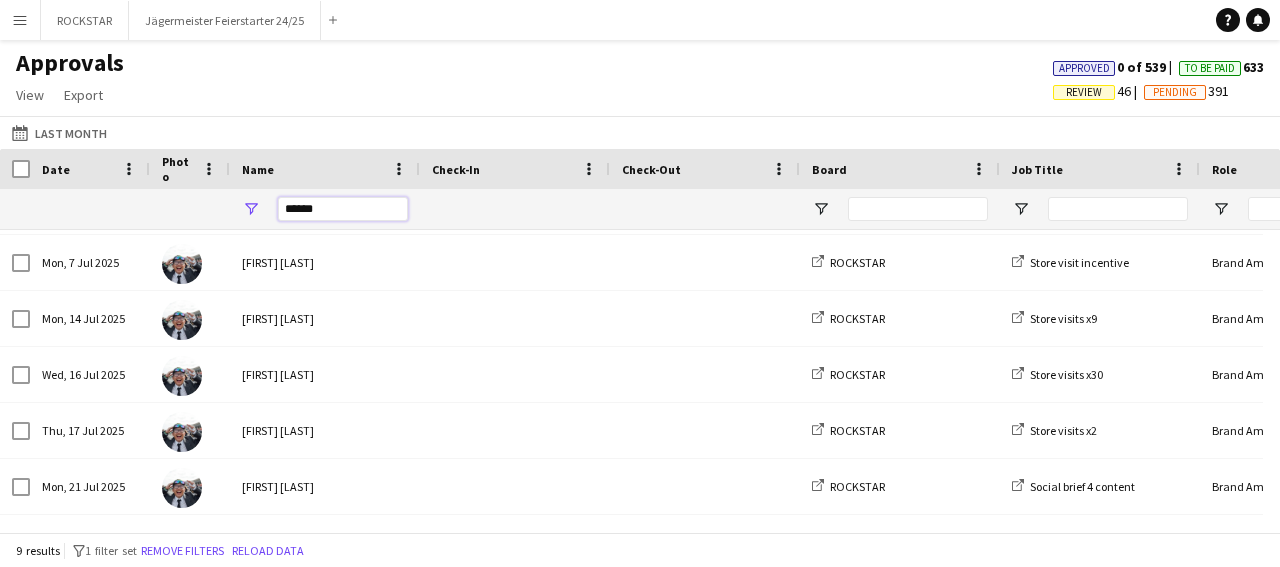 type on "******" 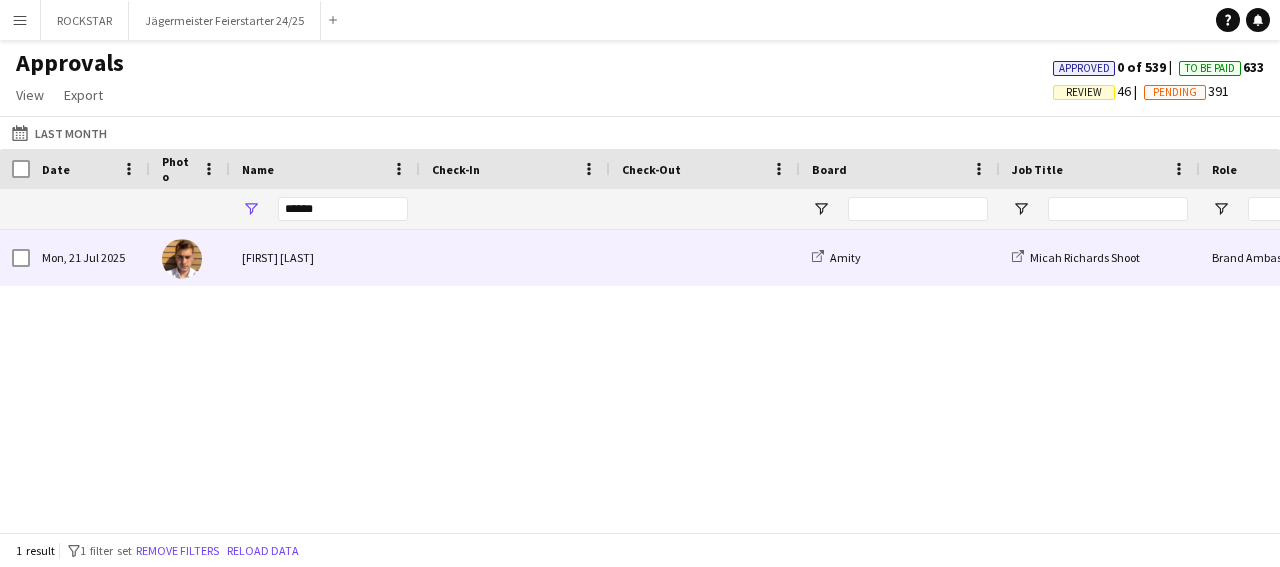 click at bounding box center (515, 257) 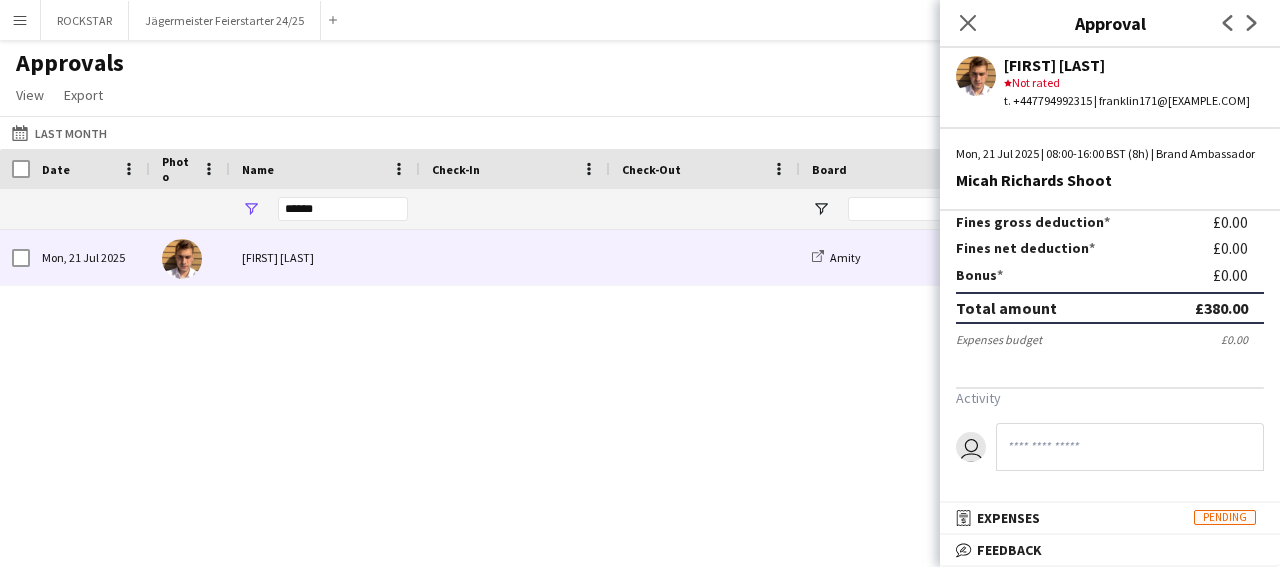 scroll, scrollTop: 0, scrollLeft: 0, axis: both 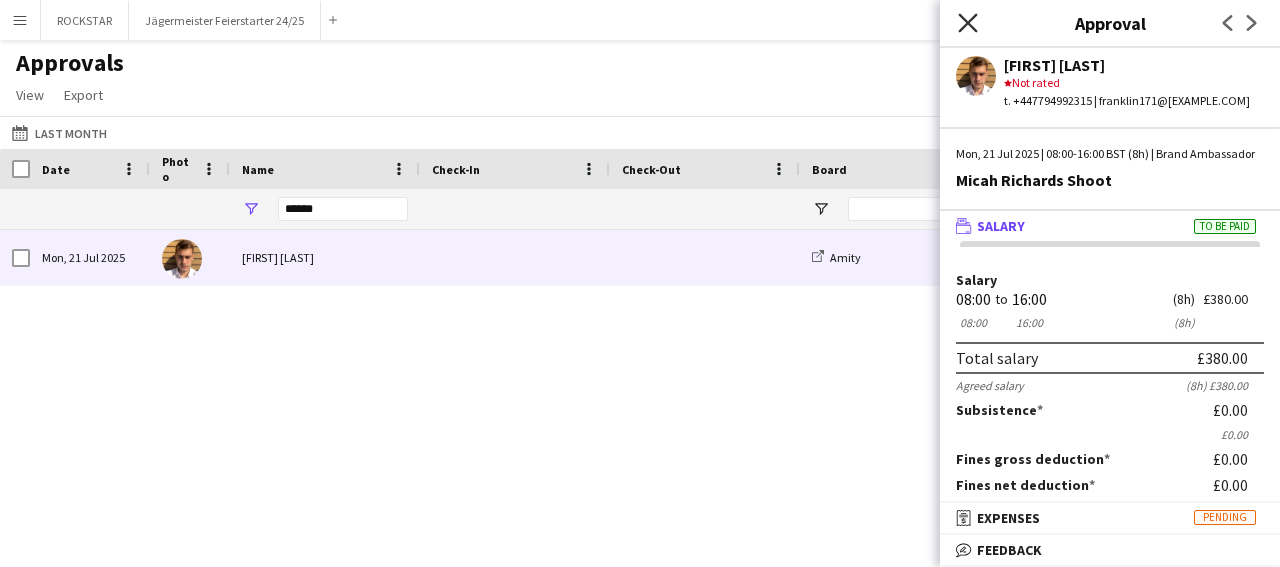 click on "Close pop-in" 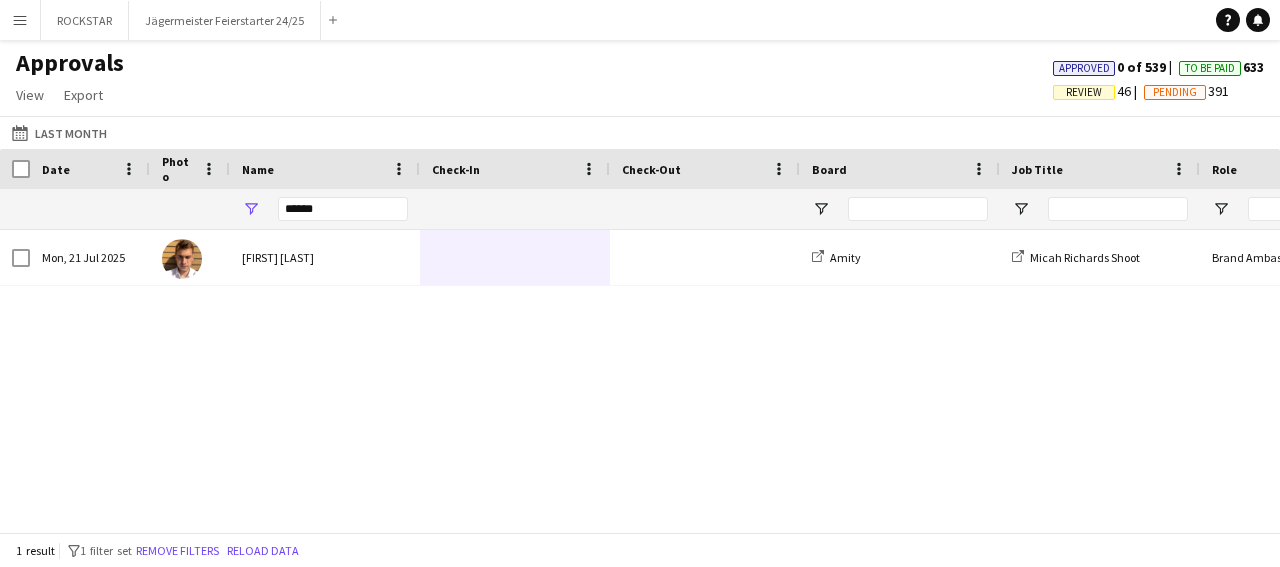 scroll, scrollTop: 0, scrollLeft: 112, axis: horizontal 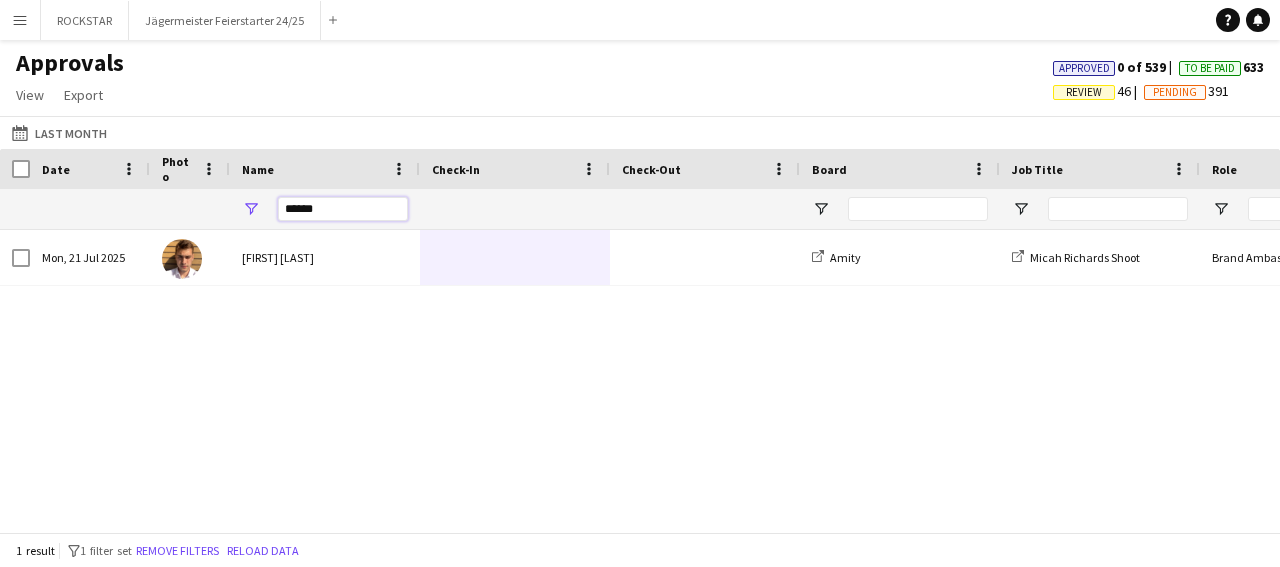 drag, startPoint x: 325, startPoint y: 210, endPoint x: 155, endPoint y: 247, distance: 173.97989 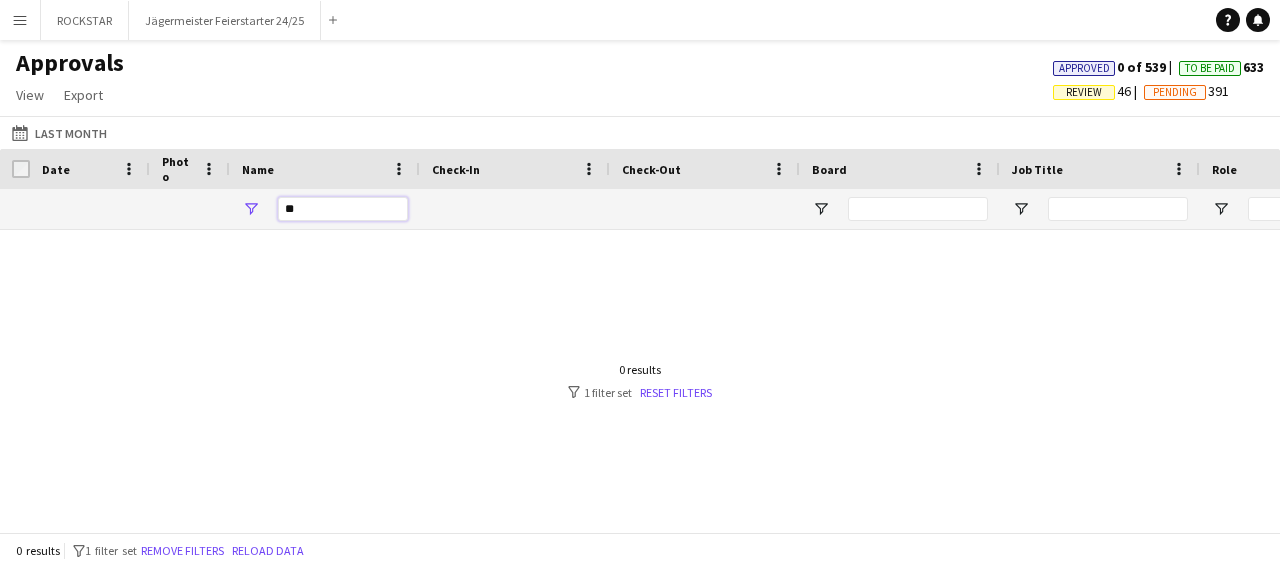 type on "*" 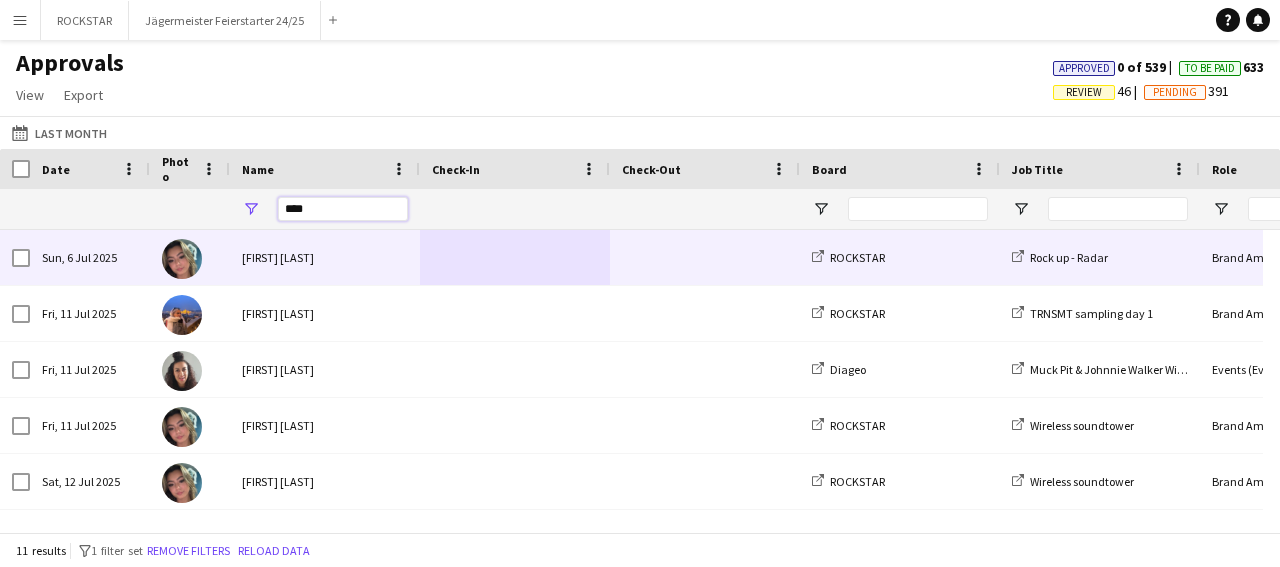 type on "***" 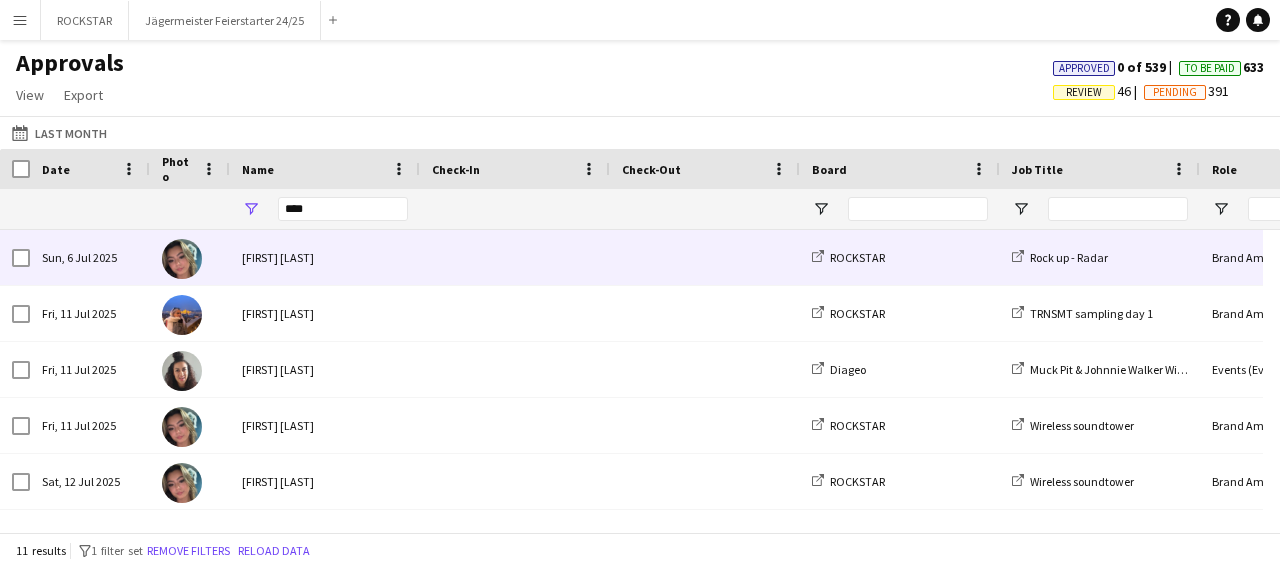 drag, startPoint x: 311, startPoint y: 251, endPoint x: 461, endPoint y: 252, distance: 150.00333 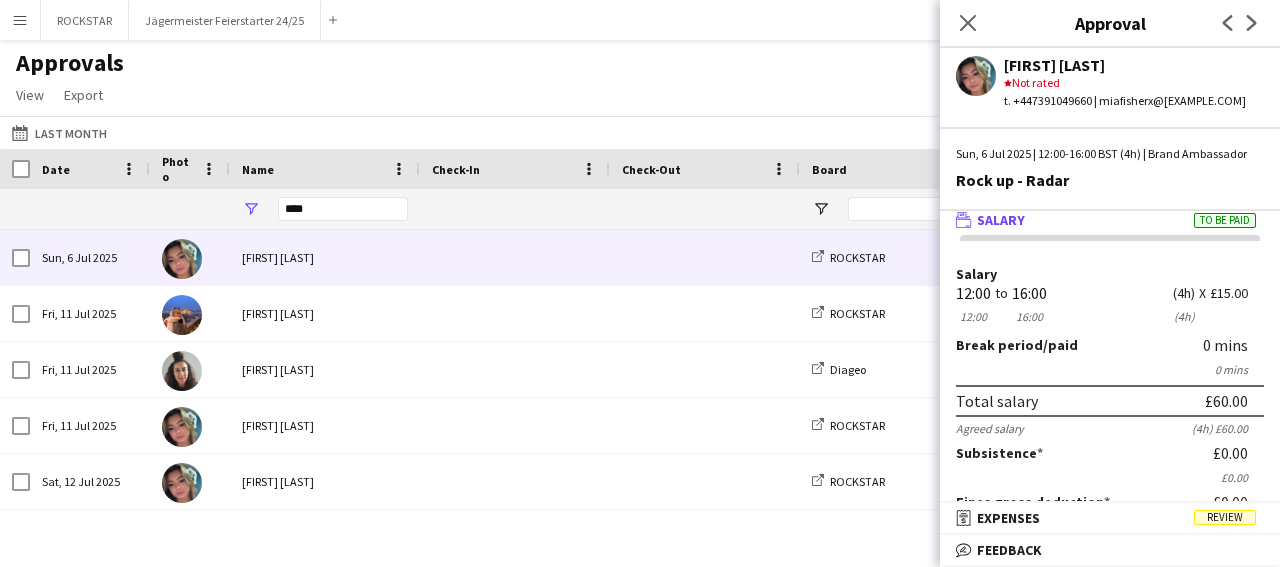 scroll, scrollTop: 7, scrollLeft: 0, axis: vertical 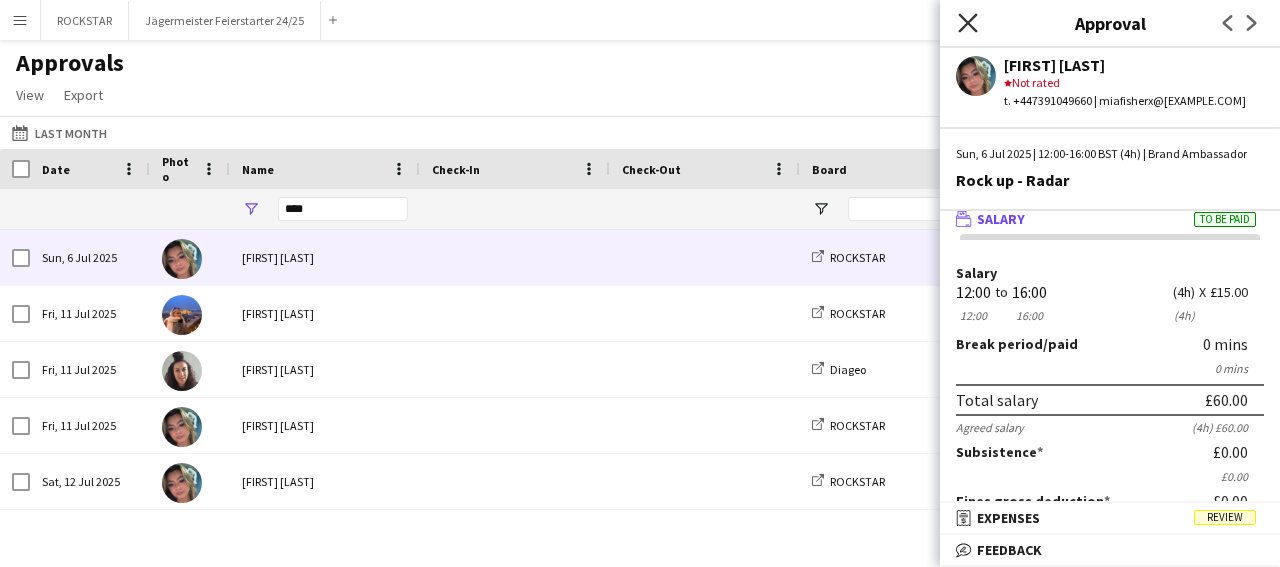 click on "Close pop-in" 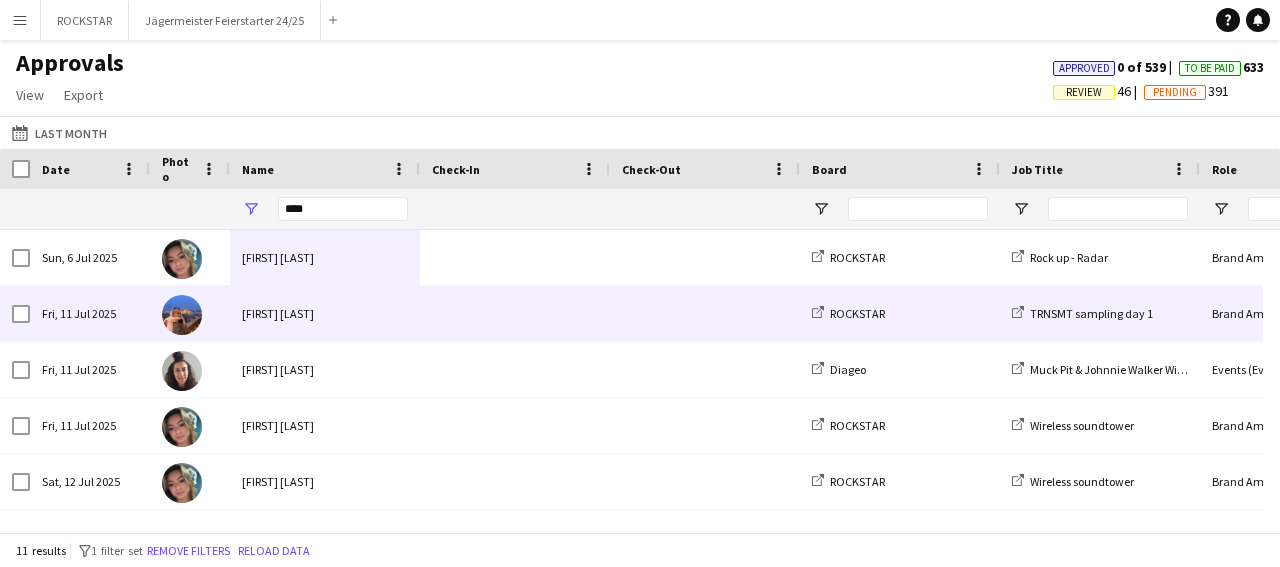 scroll, scrollTop: 69, scrollLeft: 0, axis: vertical 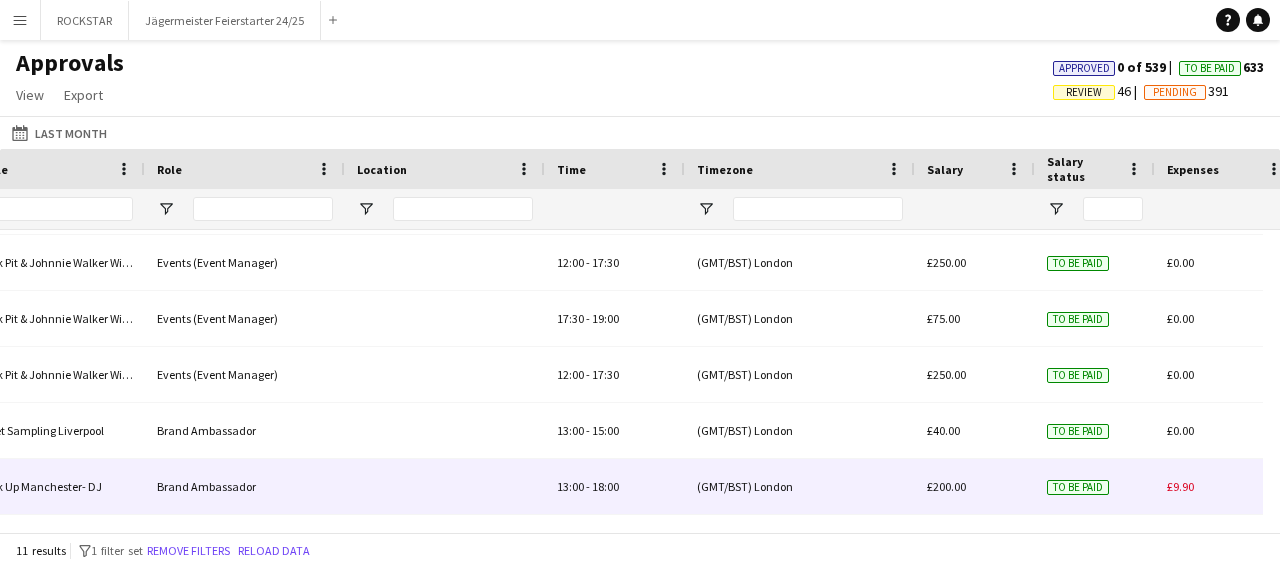 click on "(GMT/BST) London" at bounding box center (800, 486) 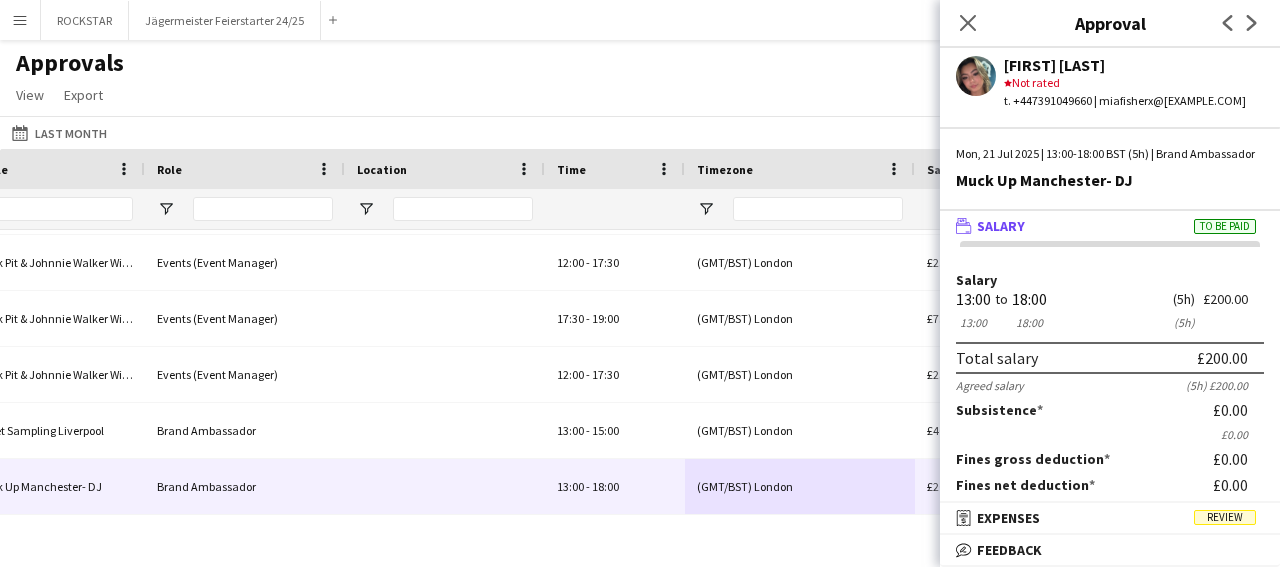 drag, startPoint x: 693, startPoint y: 121, endPoint x: 666, endPoint y: 3, distance: 121.049576 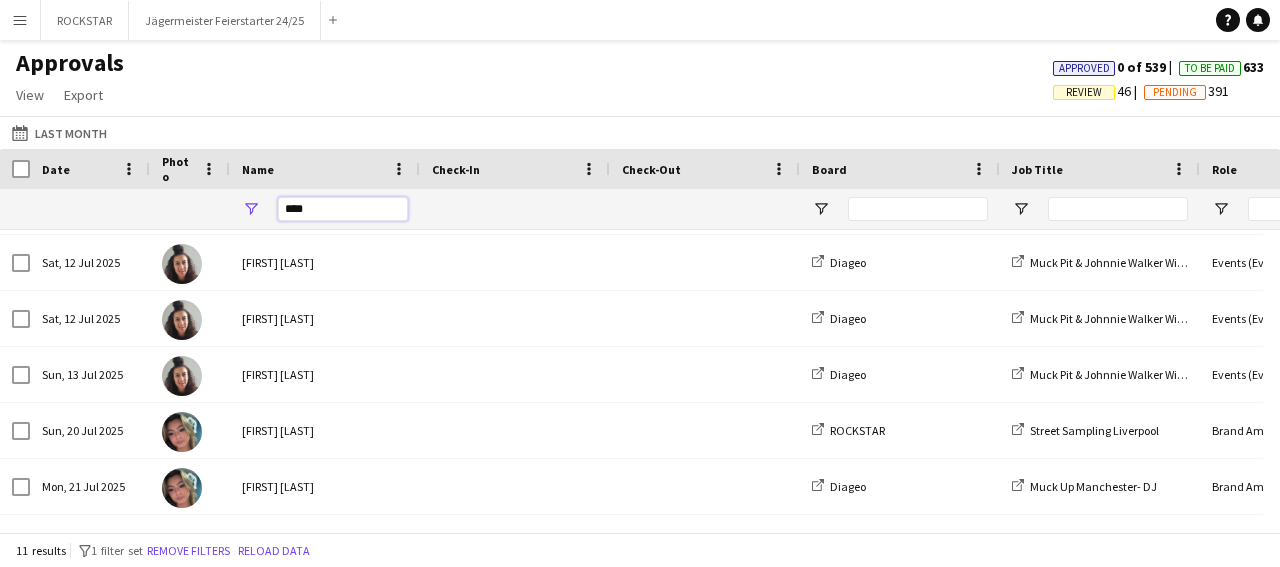 drag, startPoint x: 310, startPoint y: 207, endPoint x: 222, endPoint y: 221, distance: 89.106674 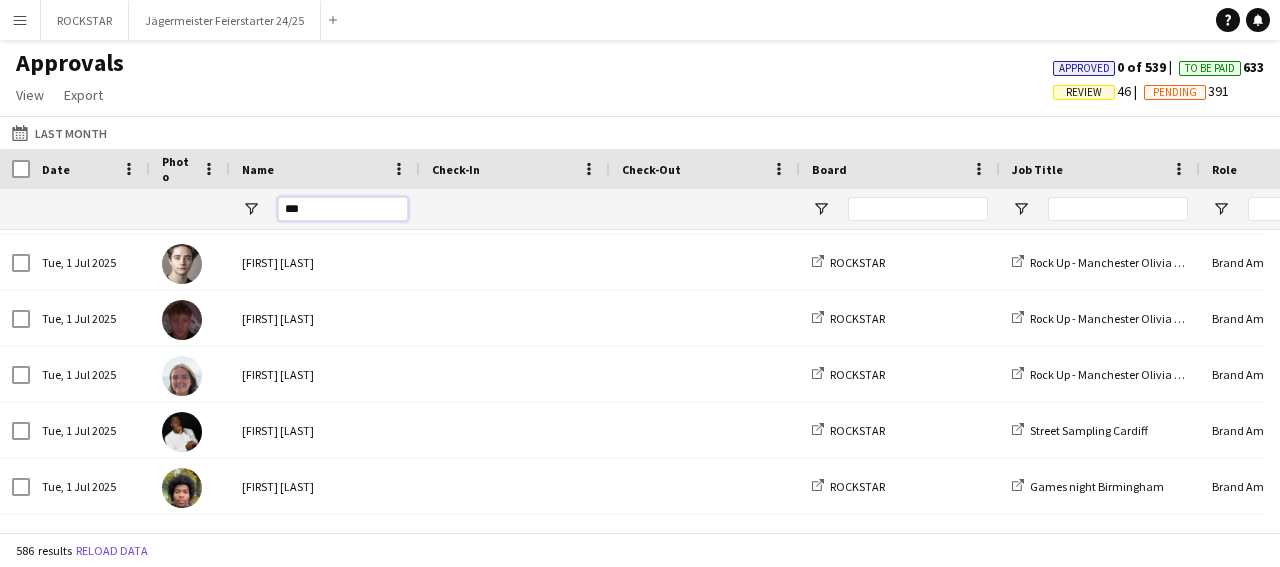 type on "***" 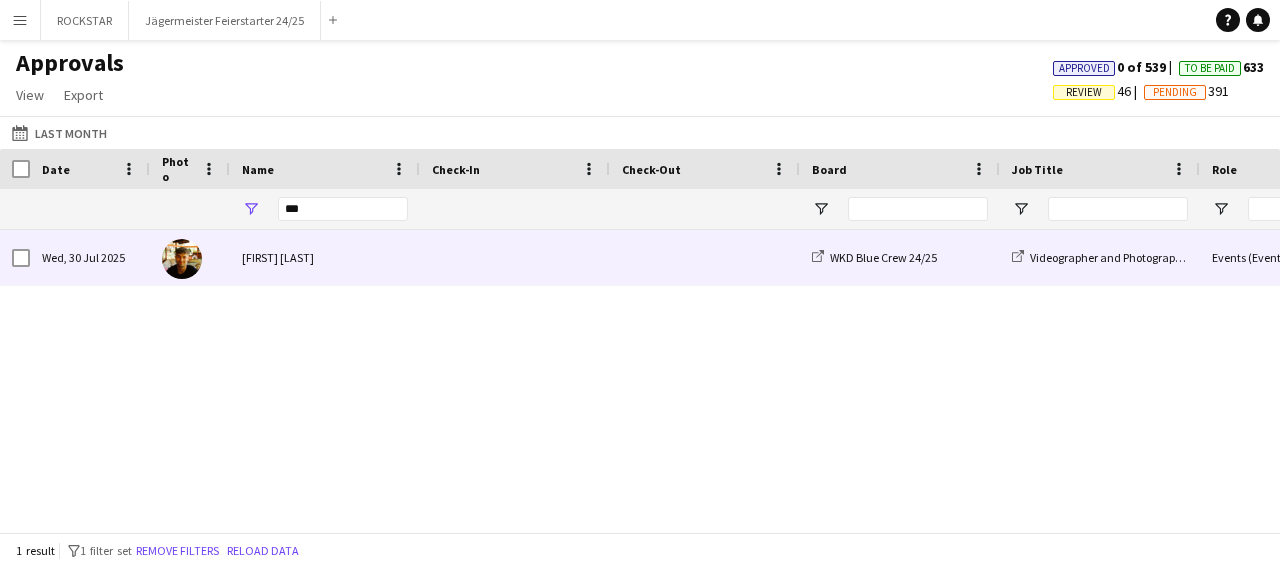 click on "[FIRST] [LAST]" at bounding box center [325, 257] 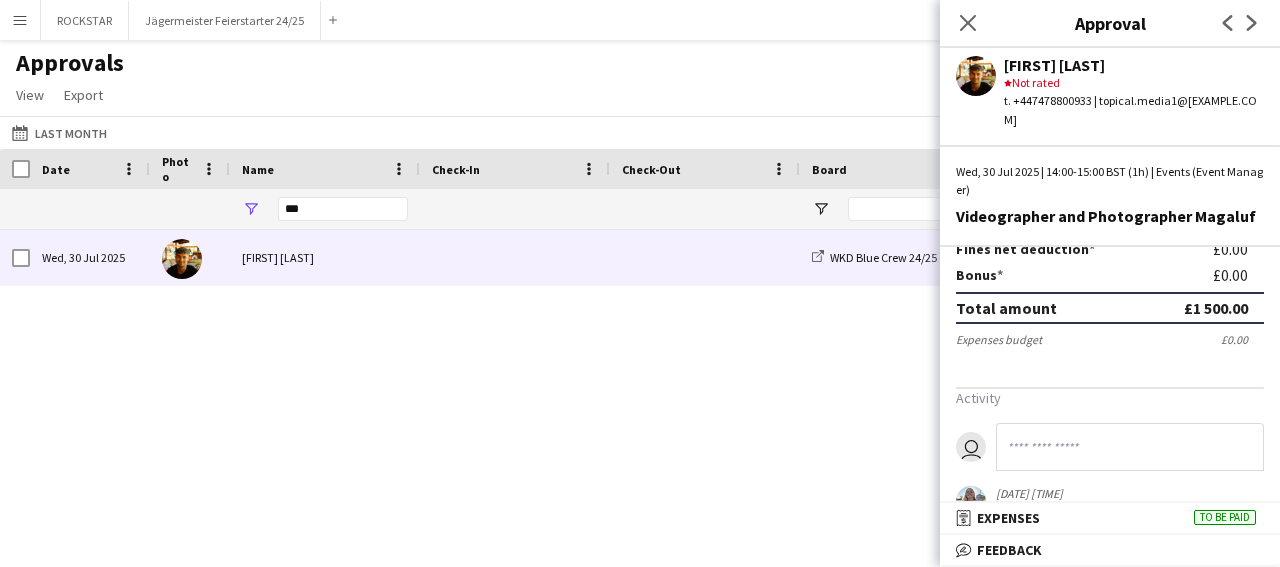 scroll, scrollTop: 207, scrollLeft: 0, axis: vertical 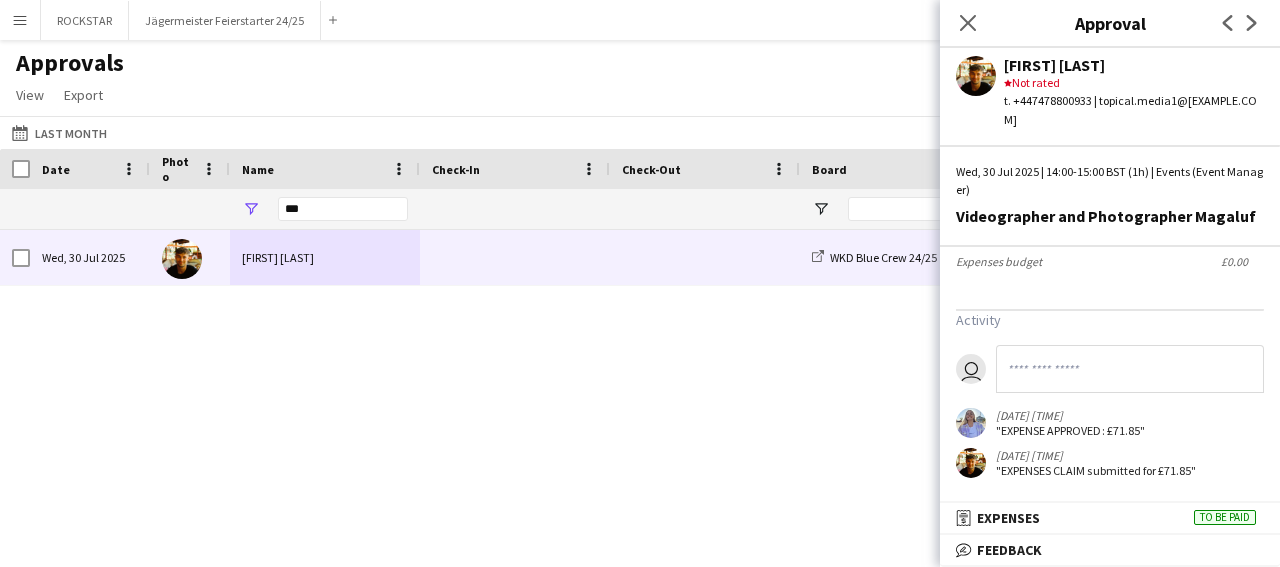 click at bounding box center [971, 423] 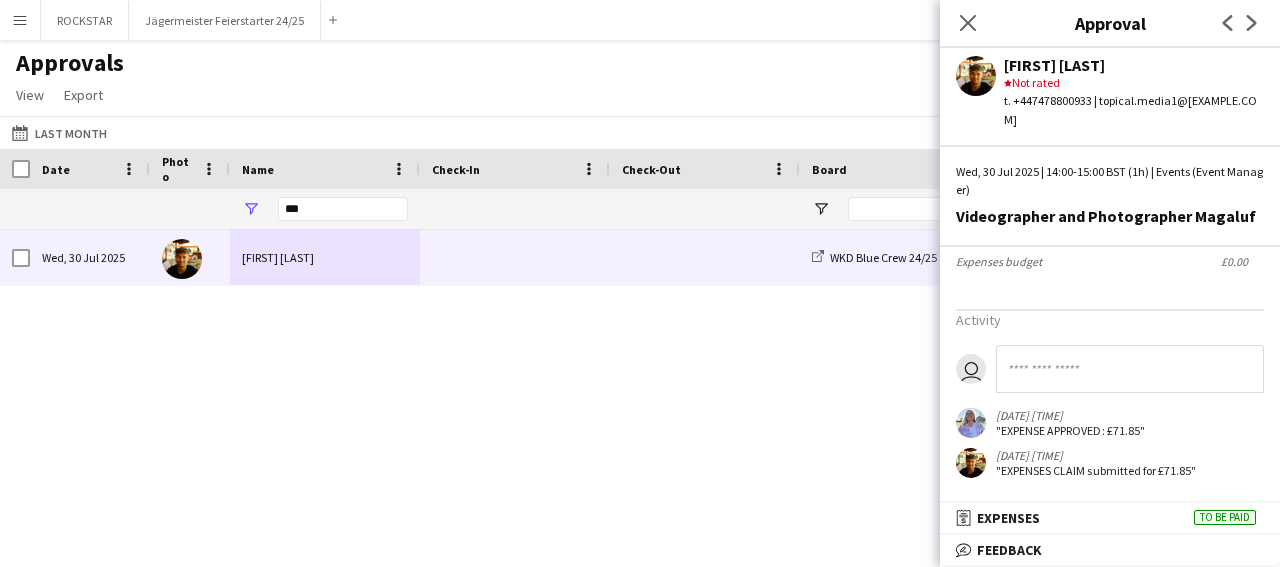 click on "Wed, 30 Jul 2025 Sam Mitchell
WKD Blue Crew 24/25
Videographer and Photographer Magaluf
Events (Event Manager)" at bounding box center (640, 372) 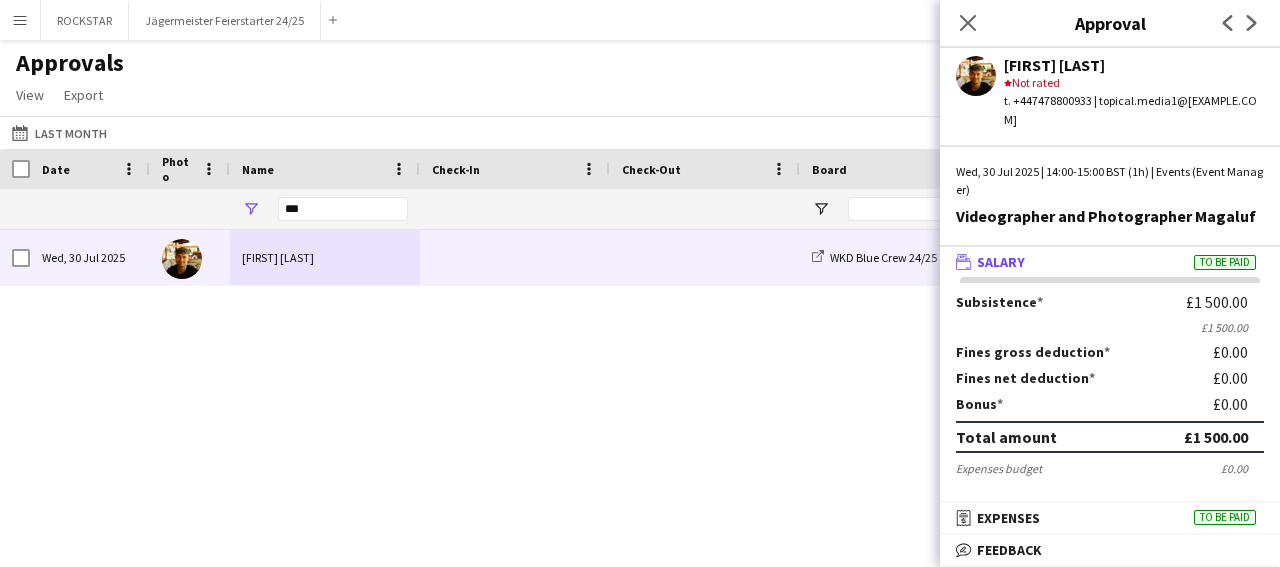 scroll, scrollTop: 207, scrollLeft: 0, axis: vertical 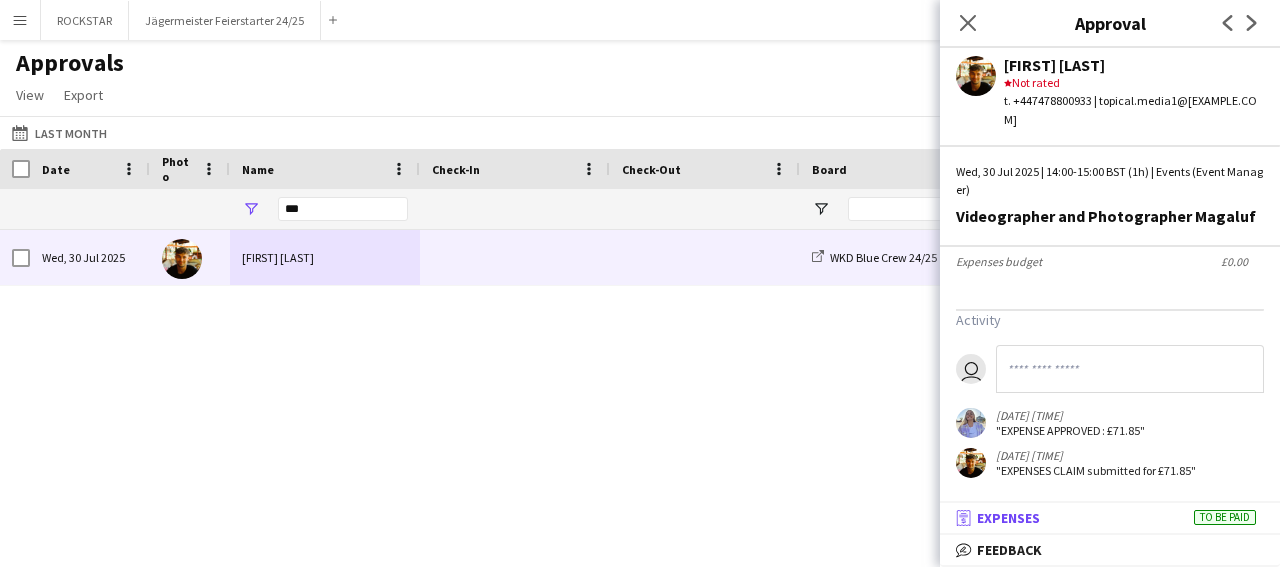 click on "Expenses" at bounding box center (1008, 518) 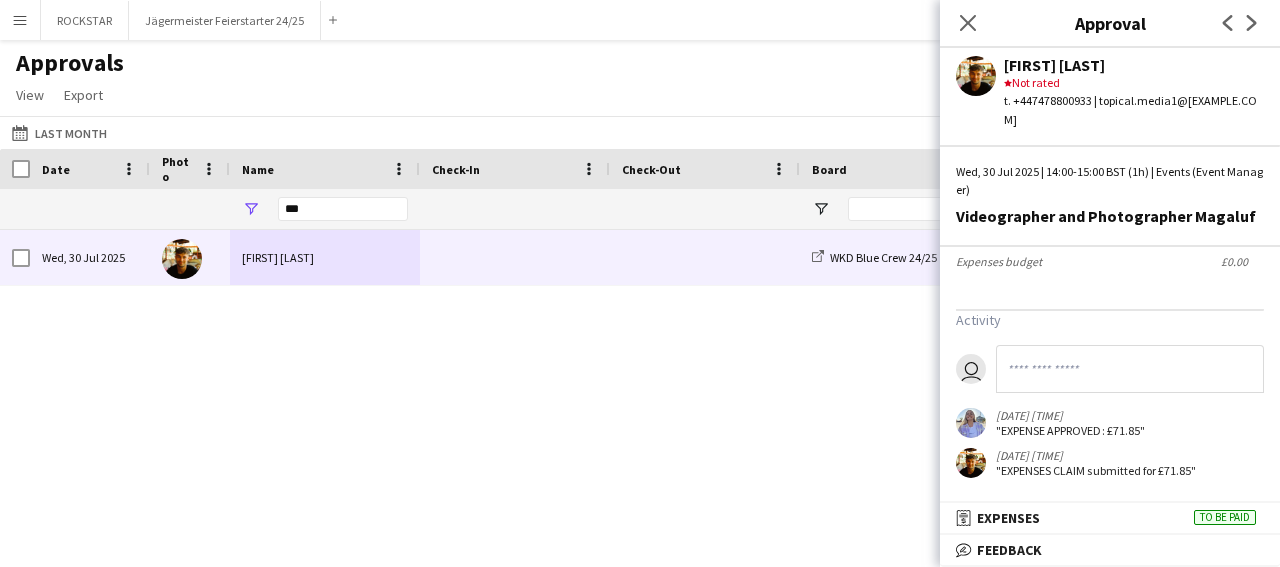 scroll, scrollTop: 5, scrollLeft: 0, axis: vertical 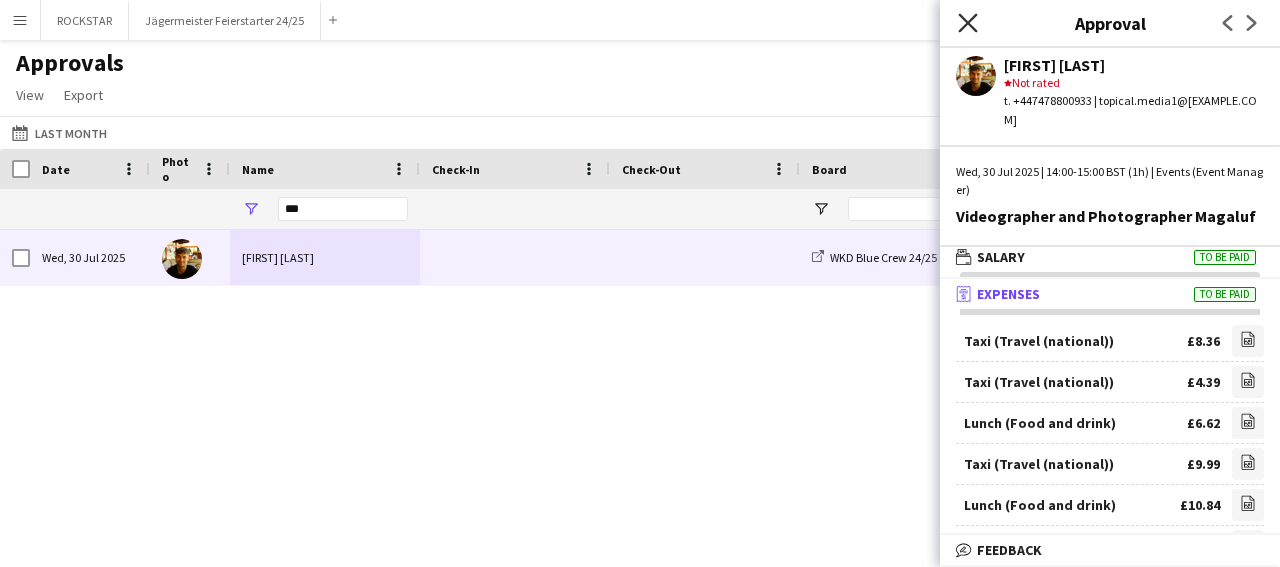 click on "Close pop-in" 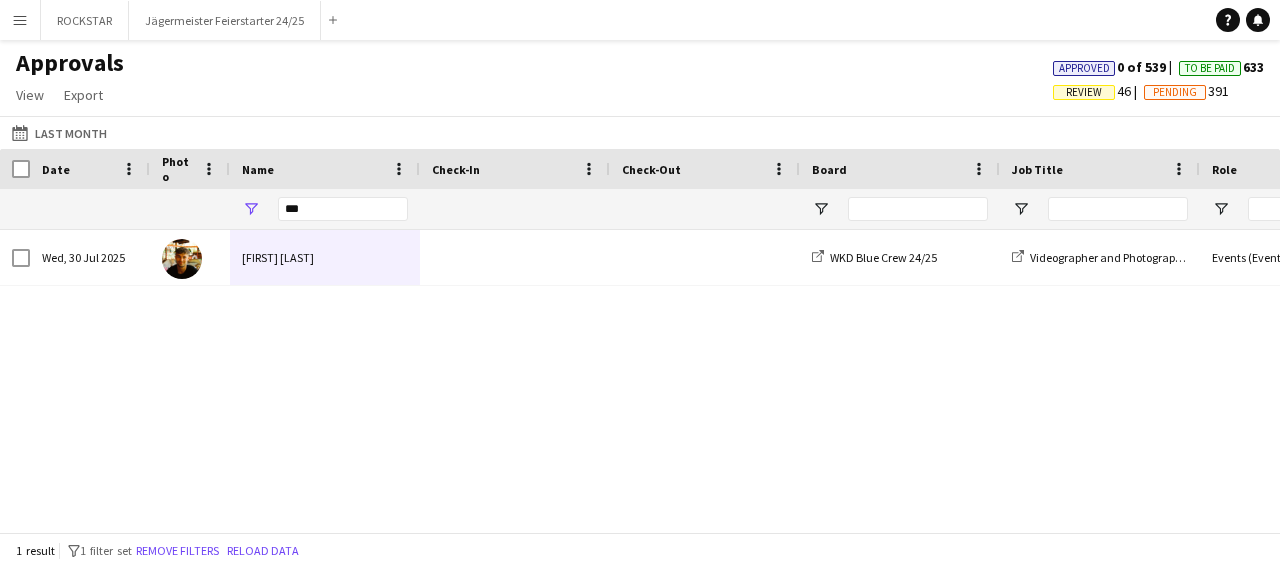 scroll, scrollTop: 0, scrollLeft: 43, axis: horizontal 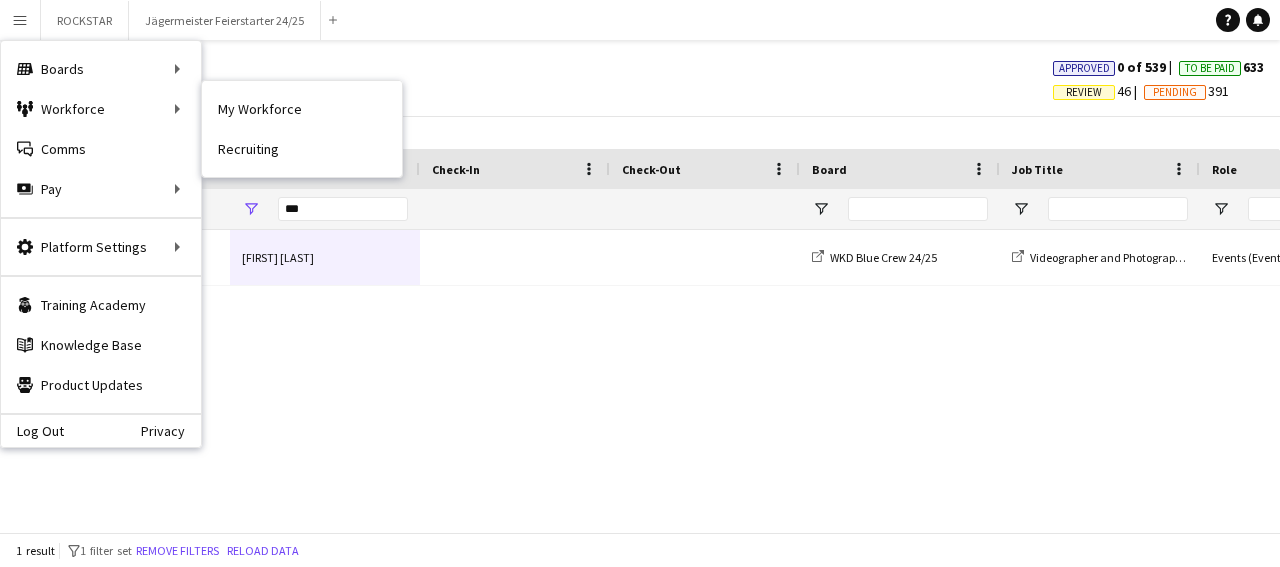 click on "My Workforce" at bounding box center [302, 109] 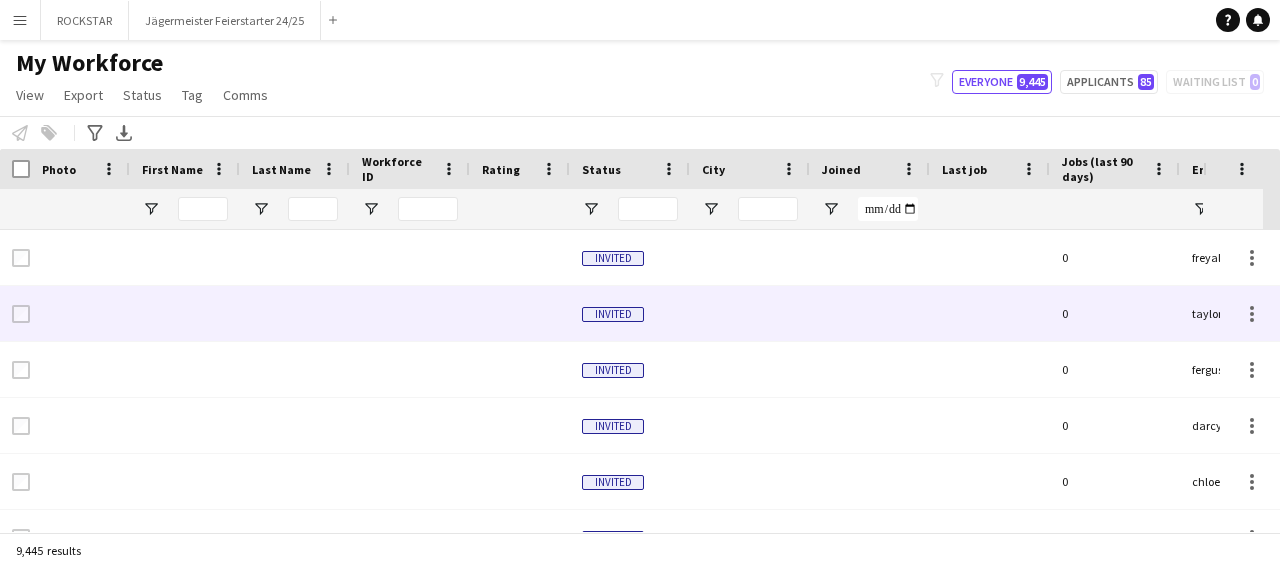 type on "****" 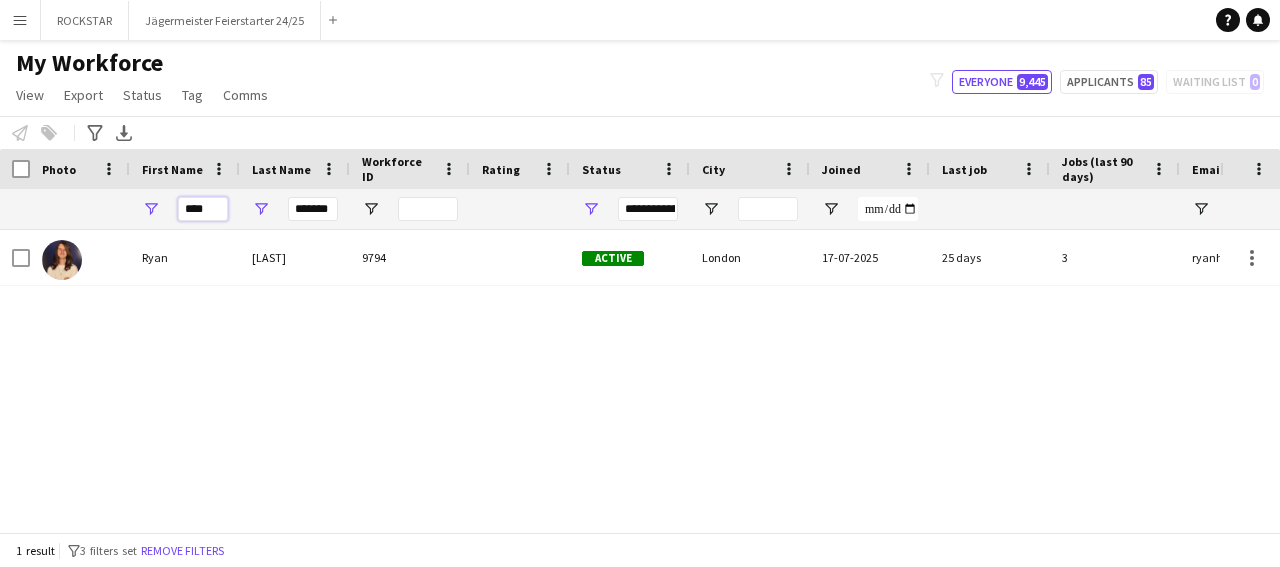 drag, startPoint x: 221, startPoint y: 205, endPoint x: 129, endPoint y: 205, distance: 92 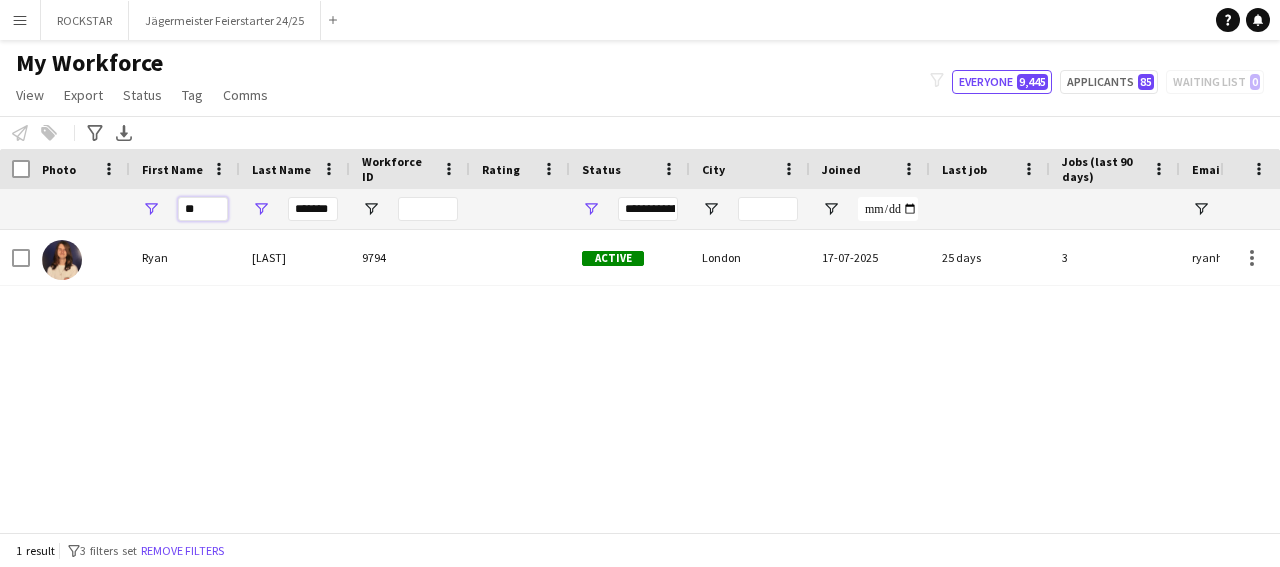 type on "*" 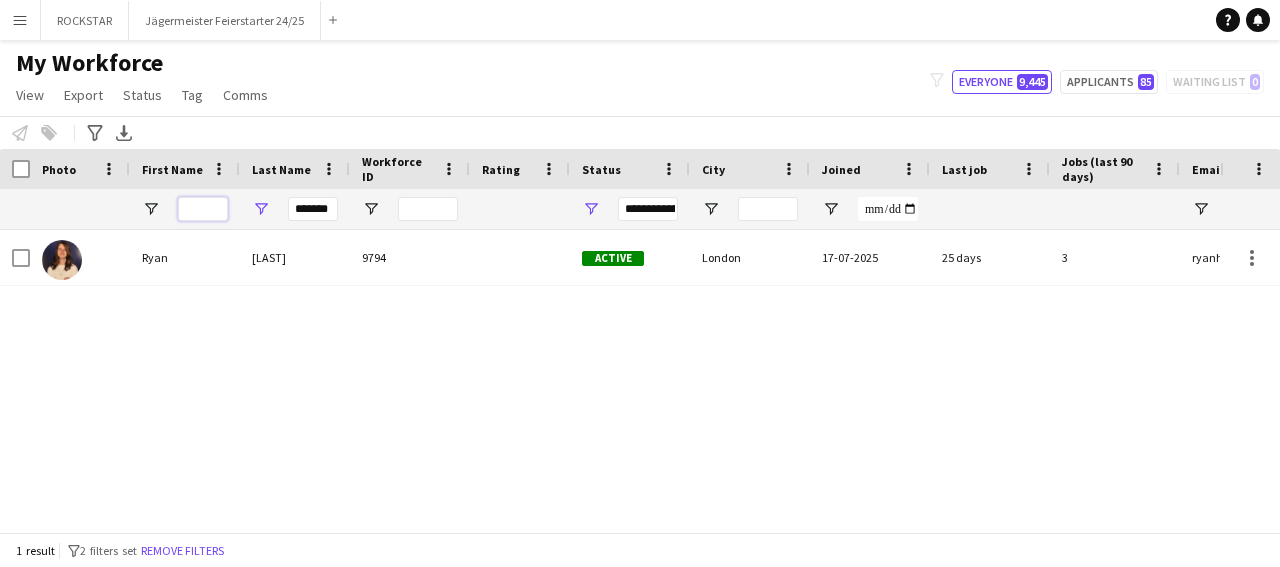 type 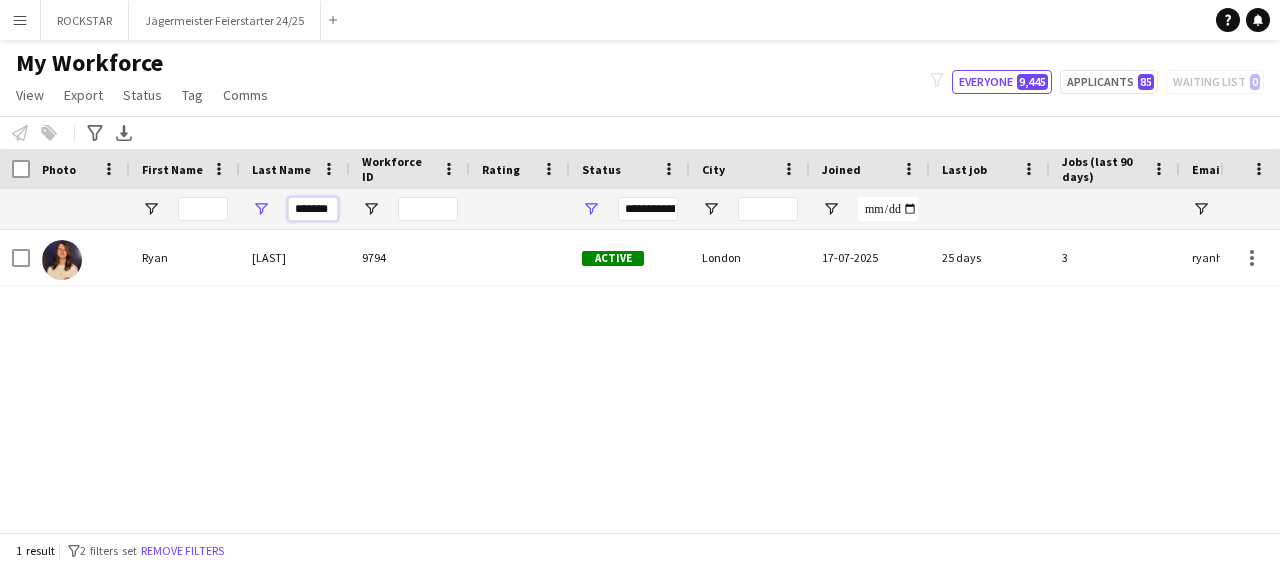 drag, startPoint x: 293, startPoint y: 211, endPoint x: 334, endPoint y: 209, distance: 41.04875 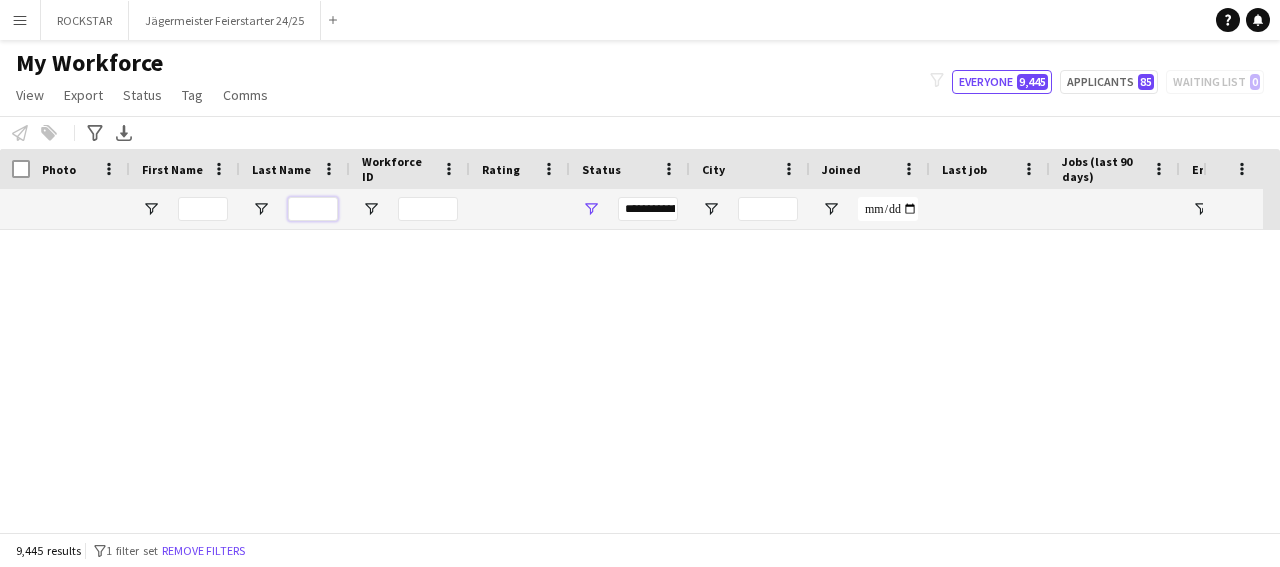 type 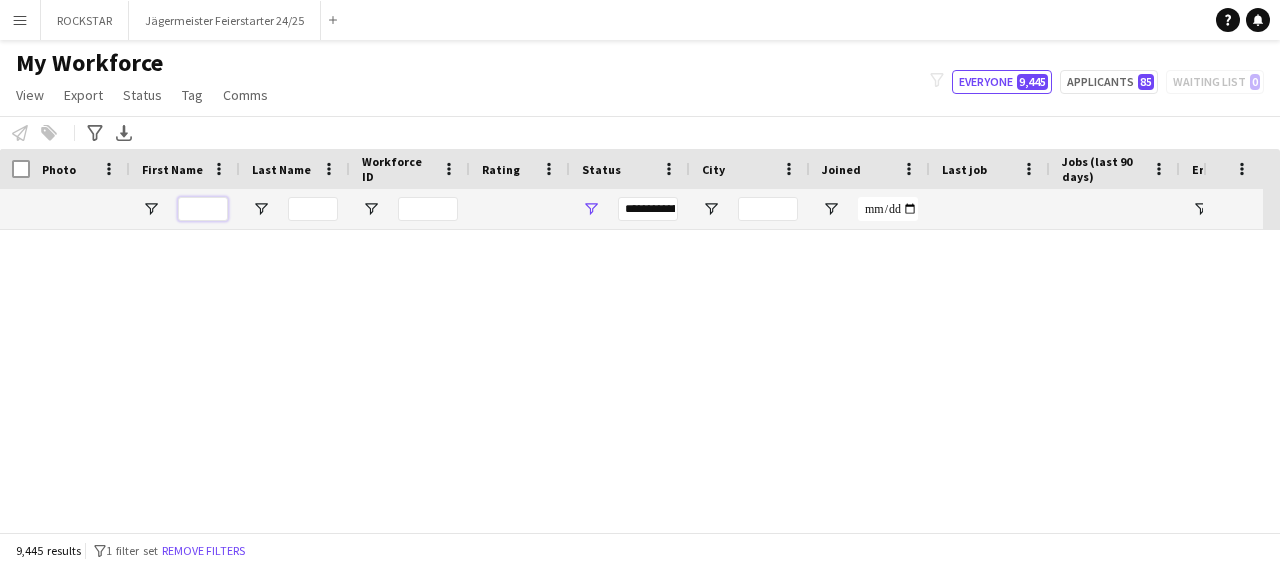 click at bounding box center (203, 209) 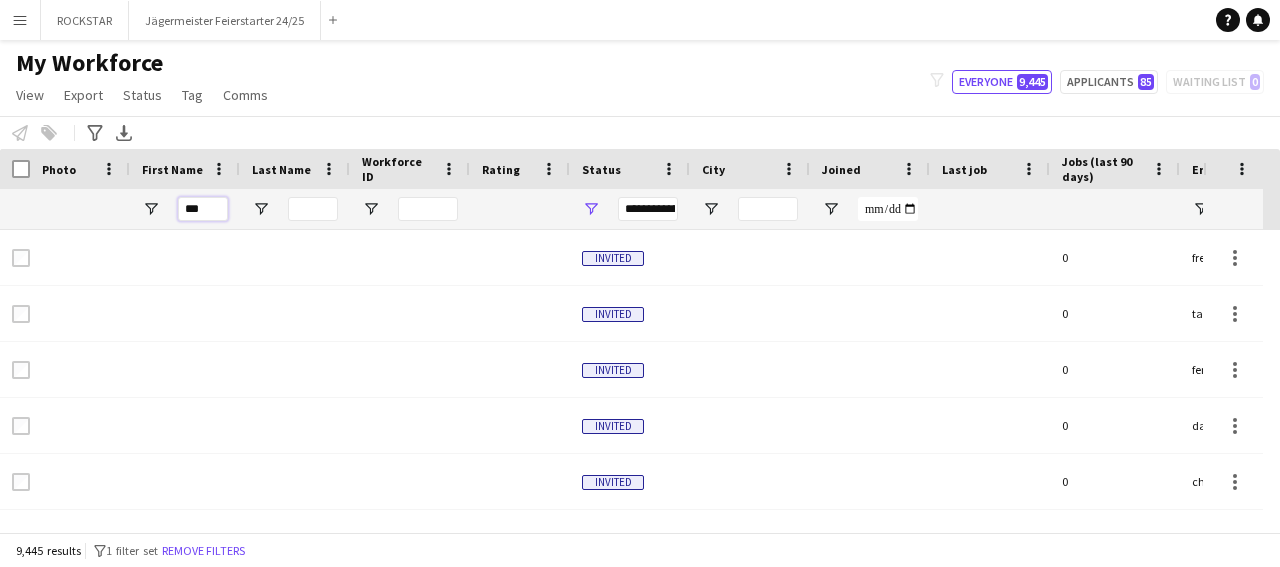 type on "***" 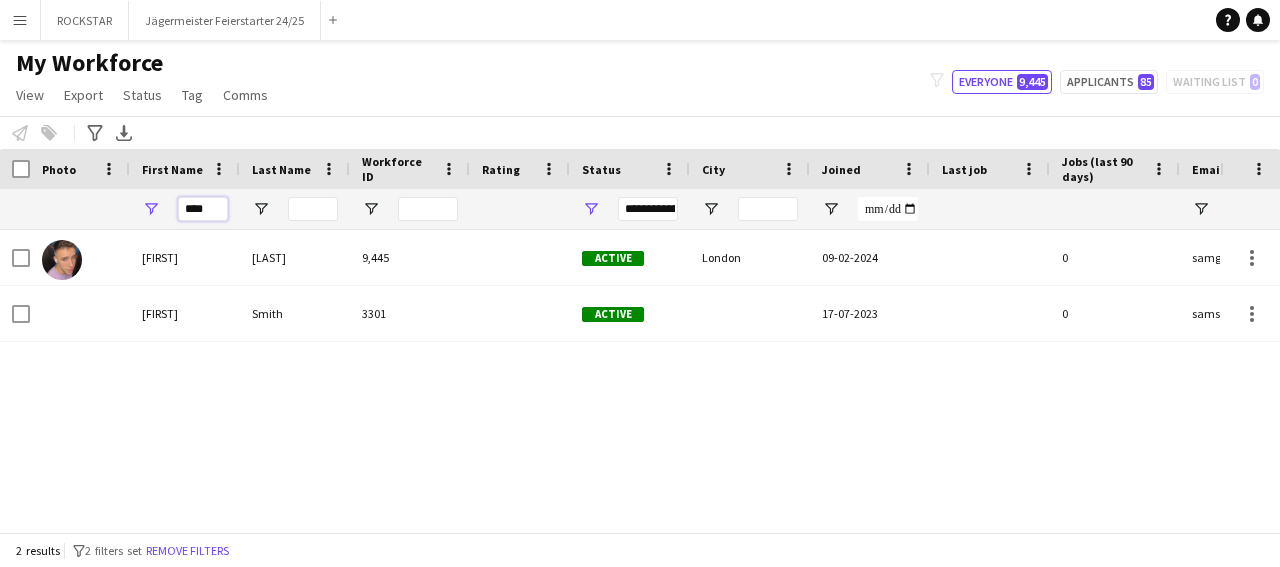 drag, startPoint x: 204, startPoint y: 208, endPoint x: 223, endPoint y: 212, distance: 19.416489 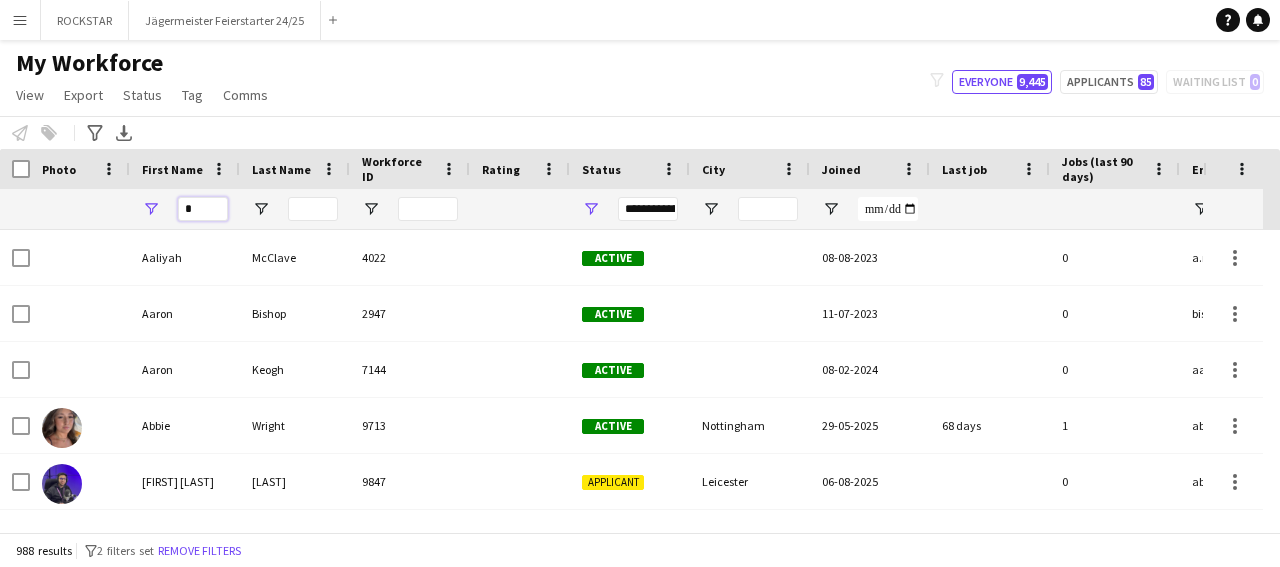 type 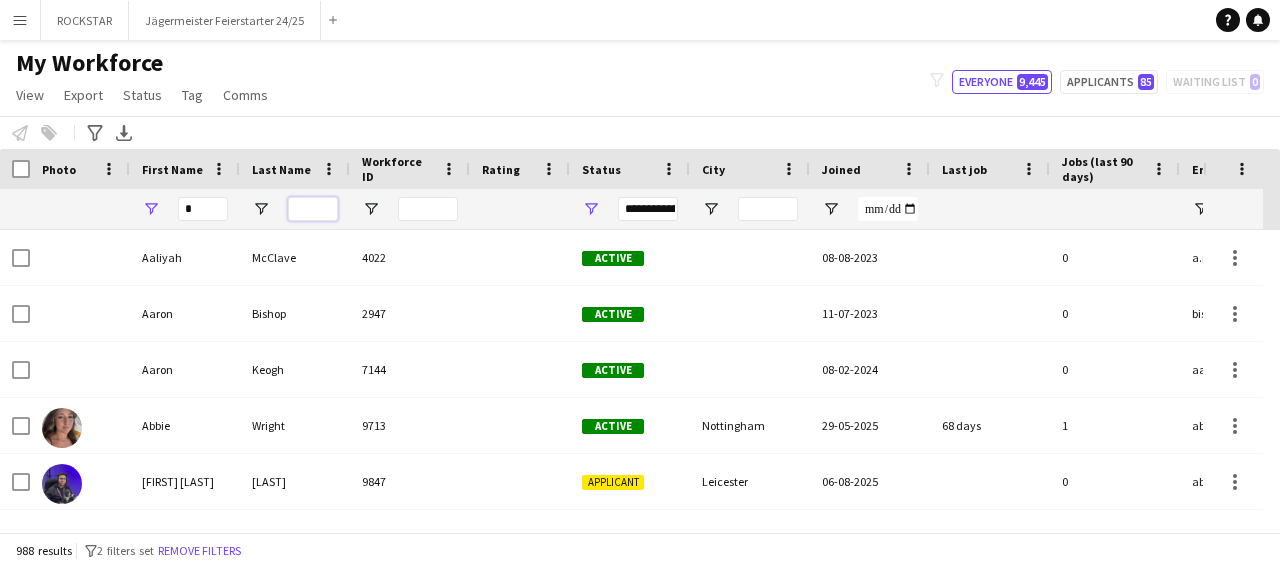click at bounding box center (313, 209) 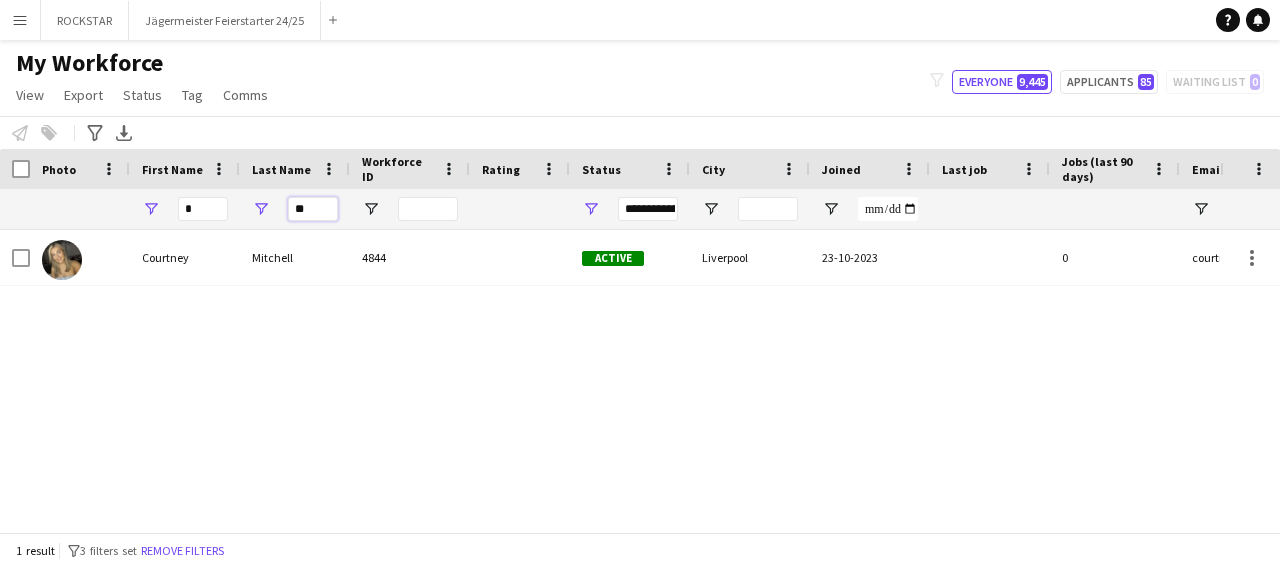 type on "*" 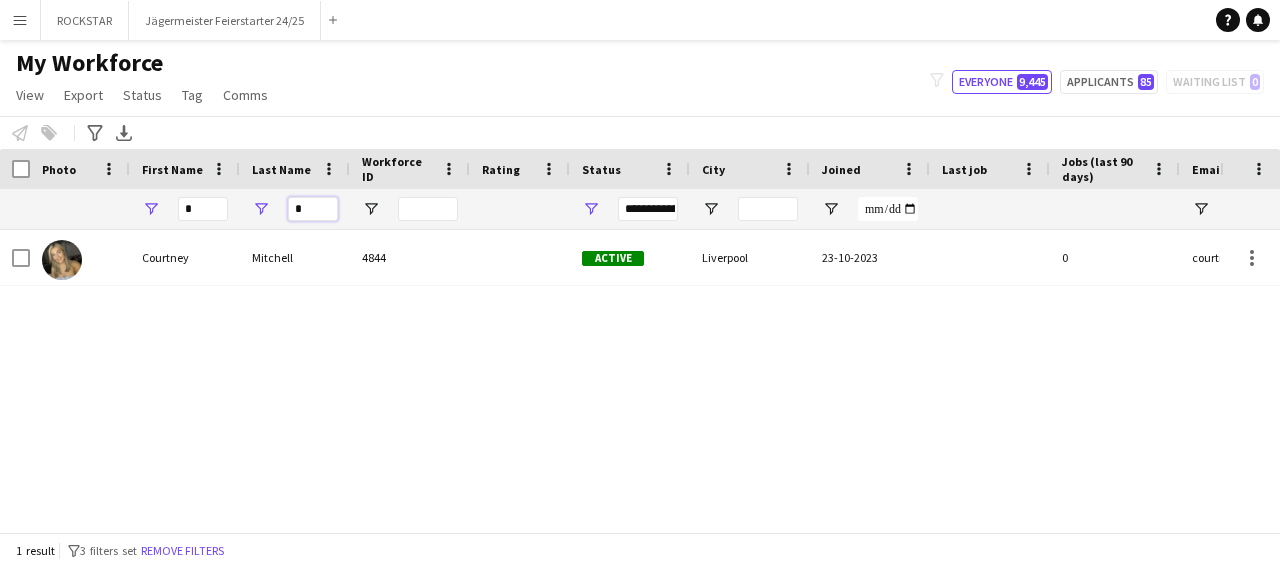 type 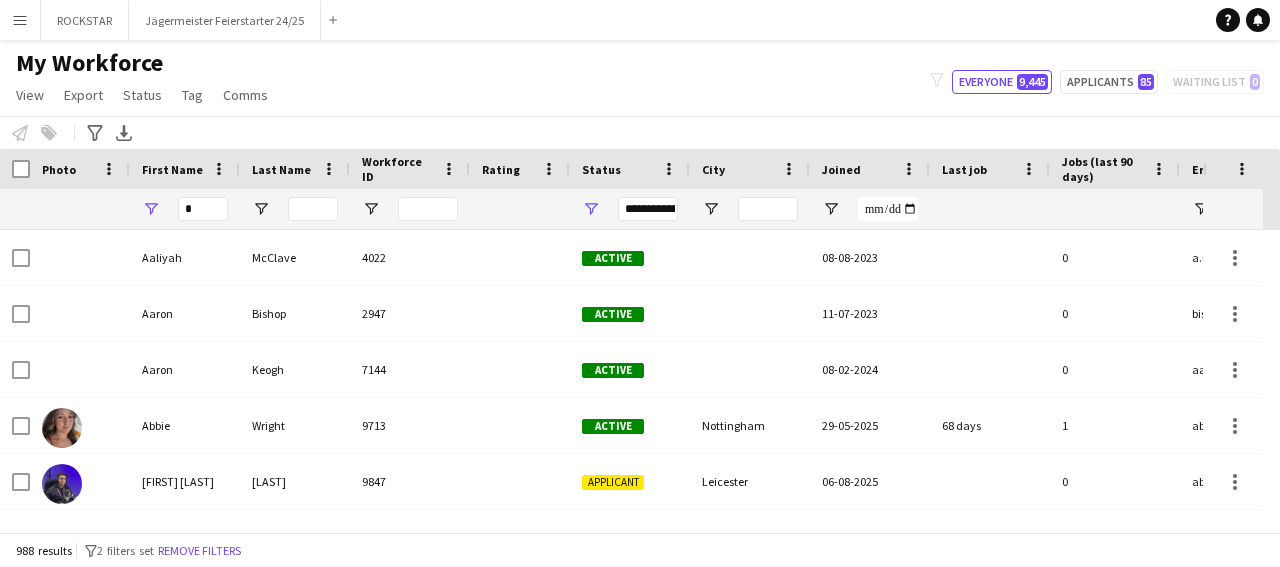click on "Menu" at bounding box center [20, 20] 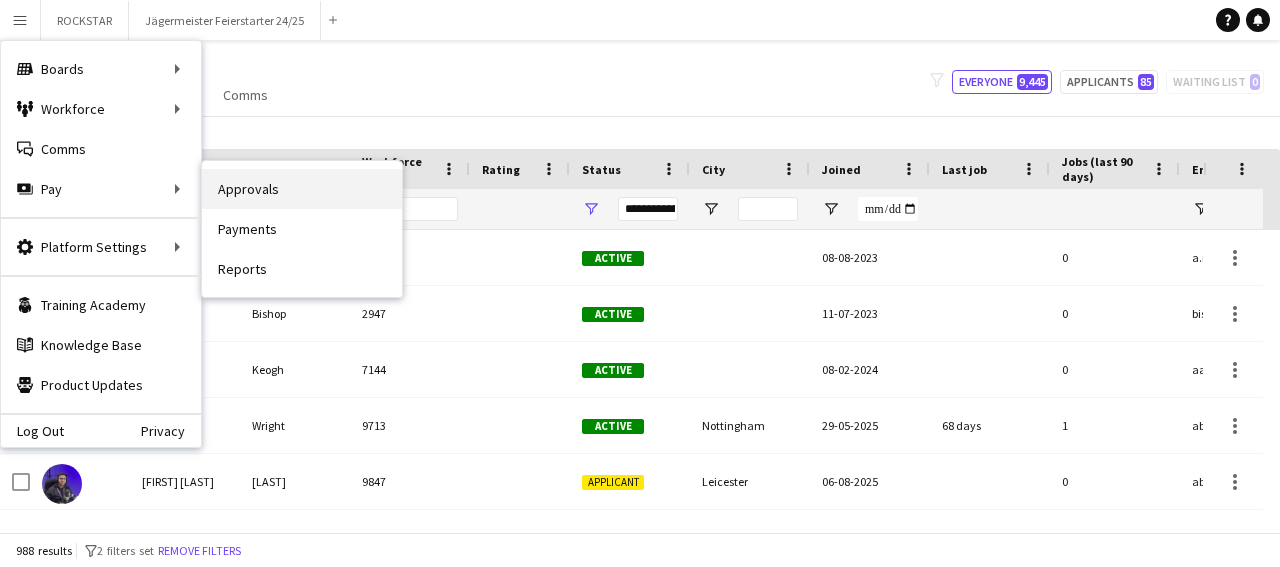 click on "Approvals" at bounding box center [302, 189] 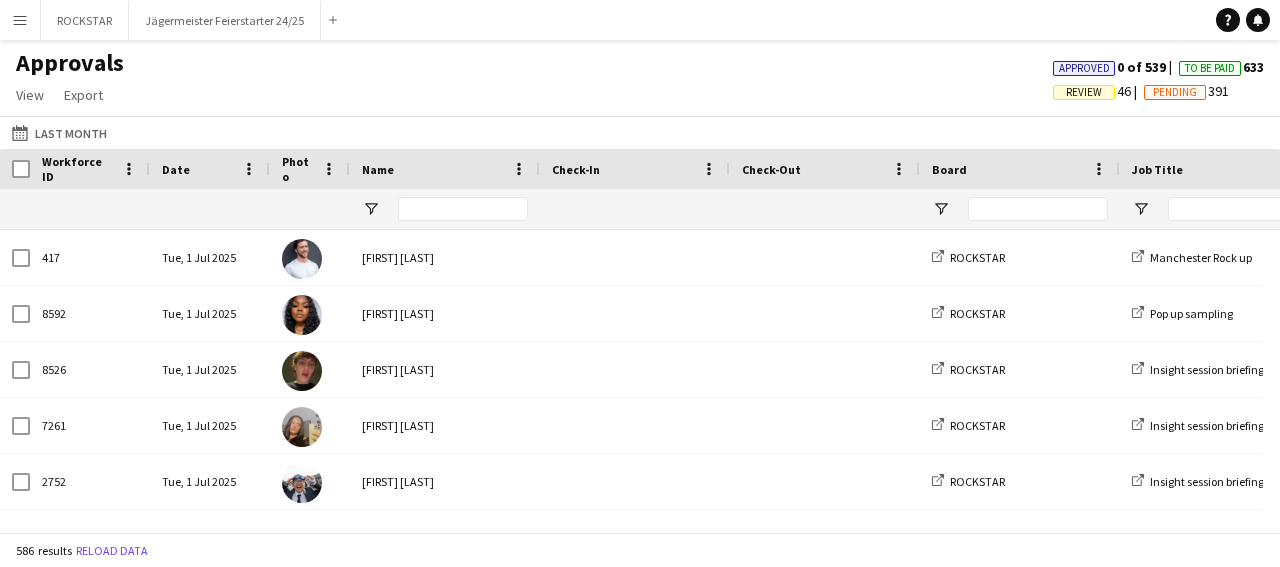 type on "***" 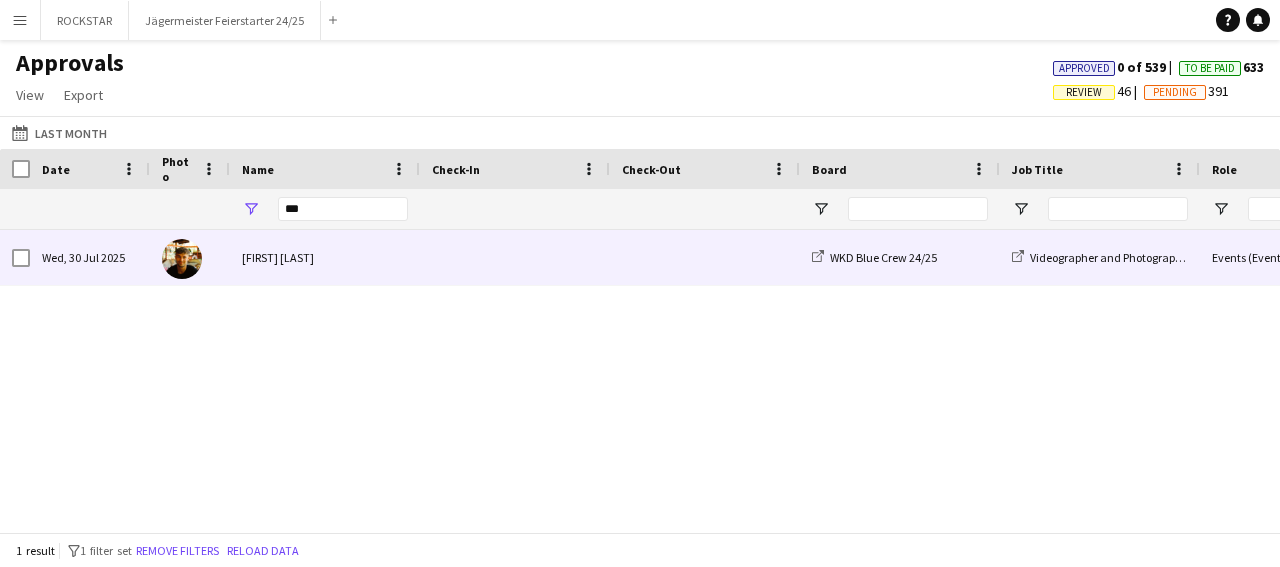 click on "[FIRST] [LAST]" at bounding box center (325, 257) 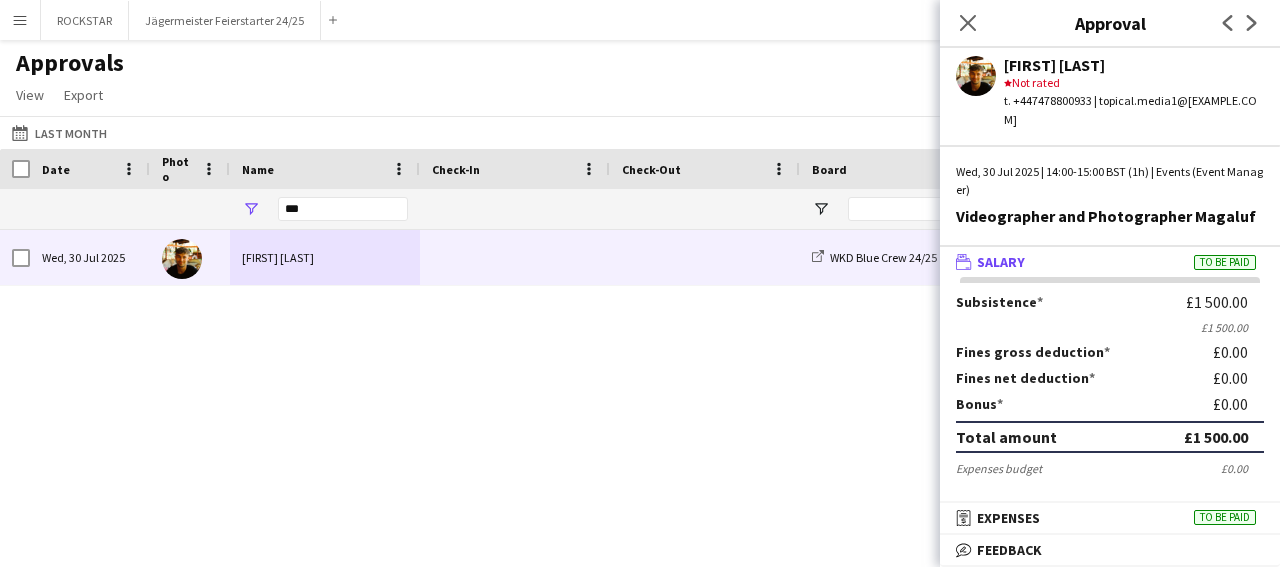 click on "[FIRST] [LAST]" 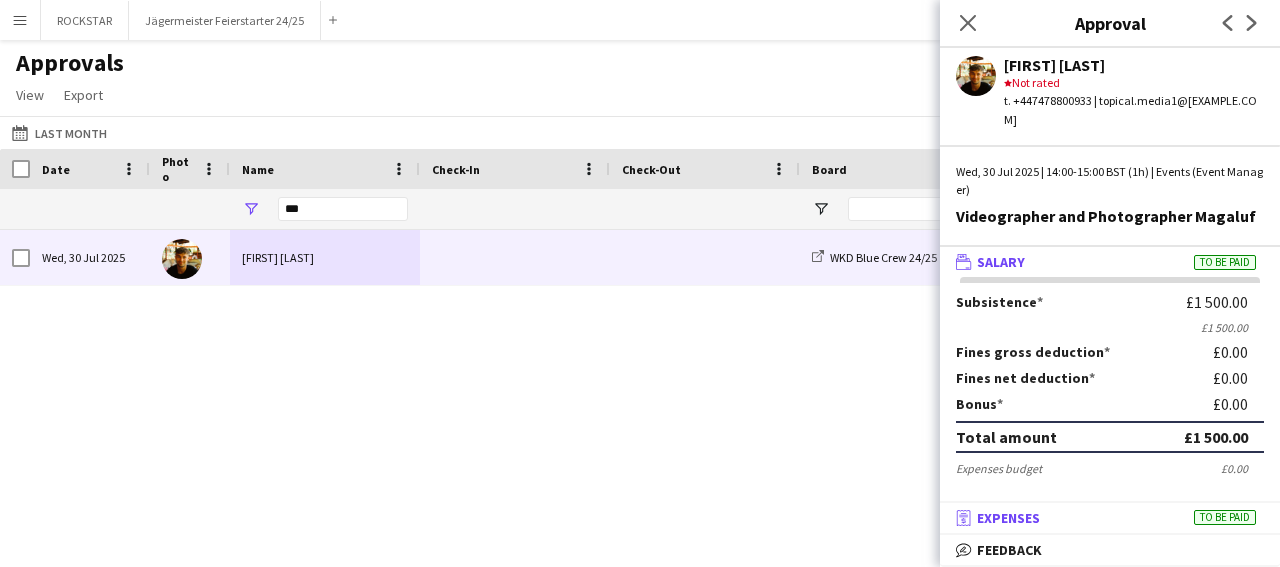 click on "receipt
Expenses   To be paid" at bounding box center [1106, 518] 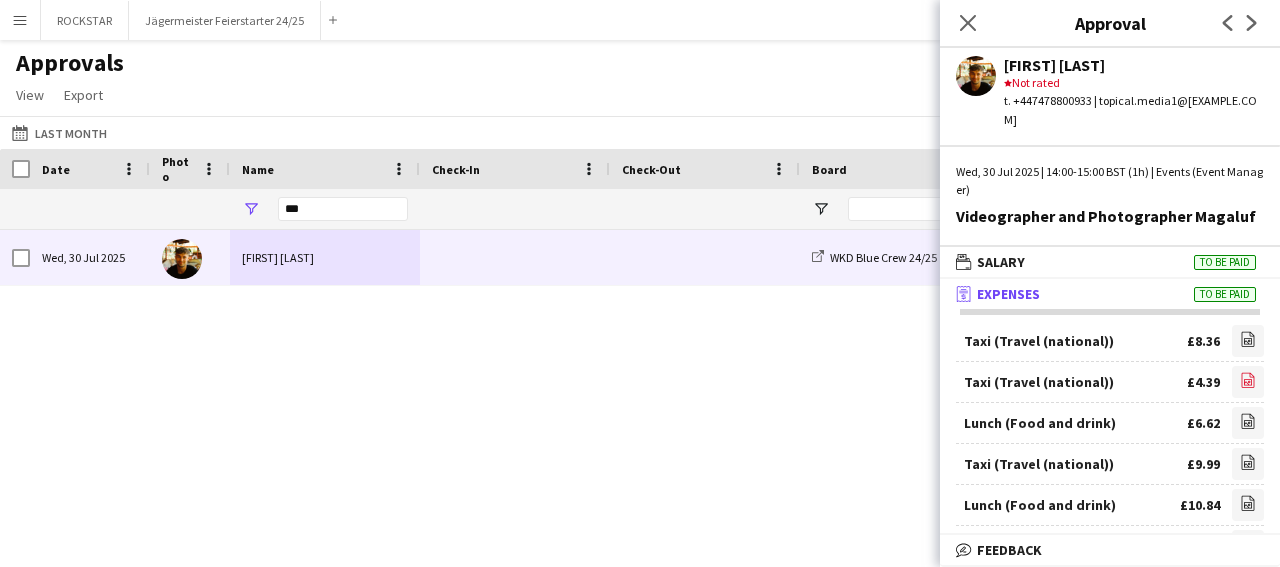 click on "file-image" 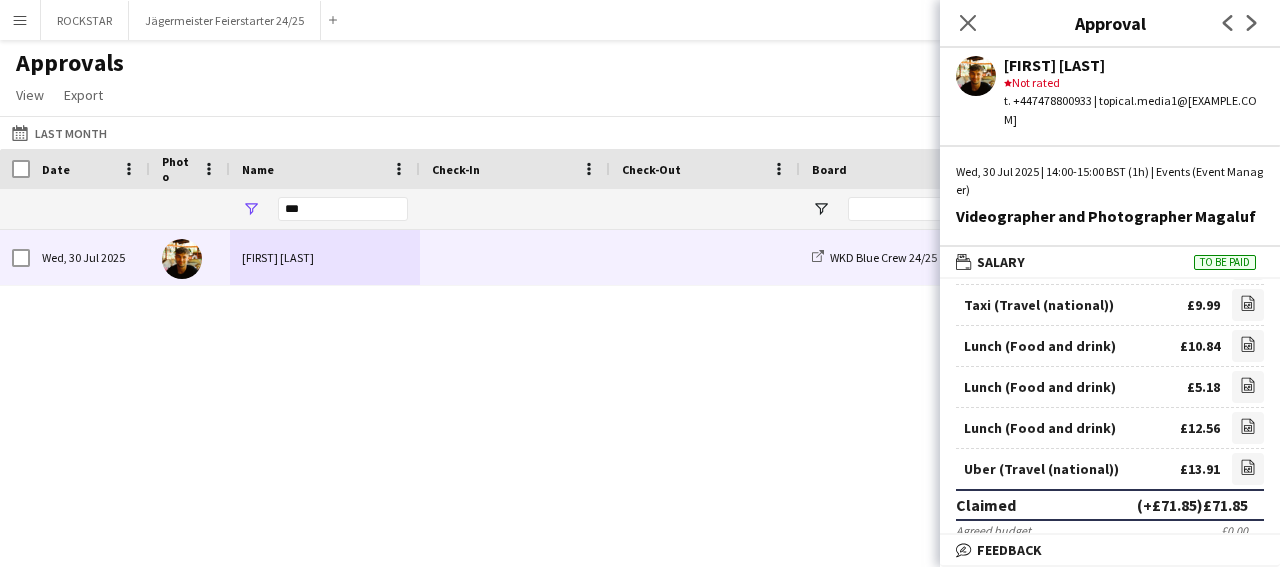 scroll, scrollTop: 0, scrollLeft: 0, axis: both 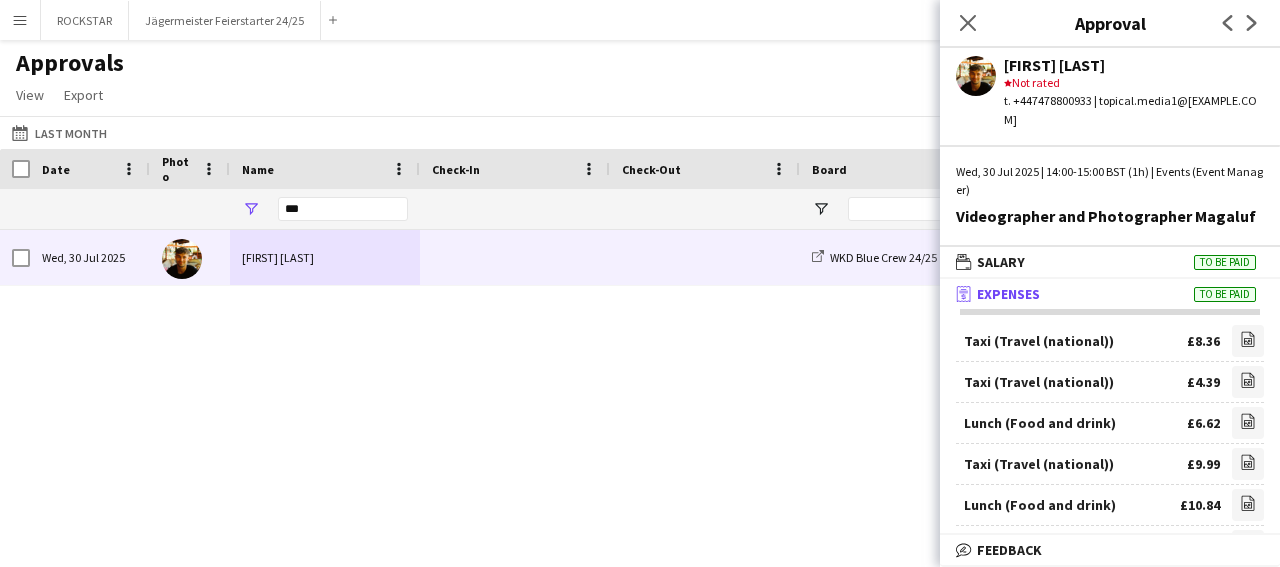 click on "Close pop-in" 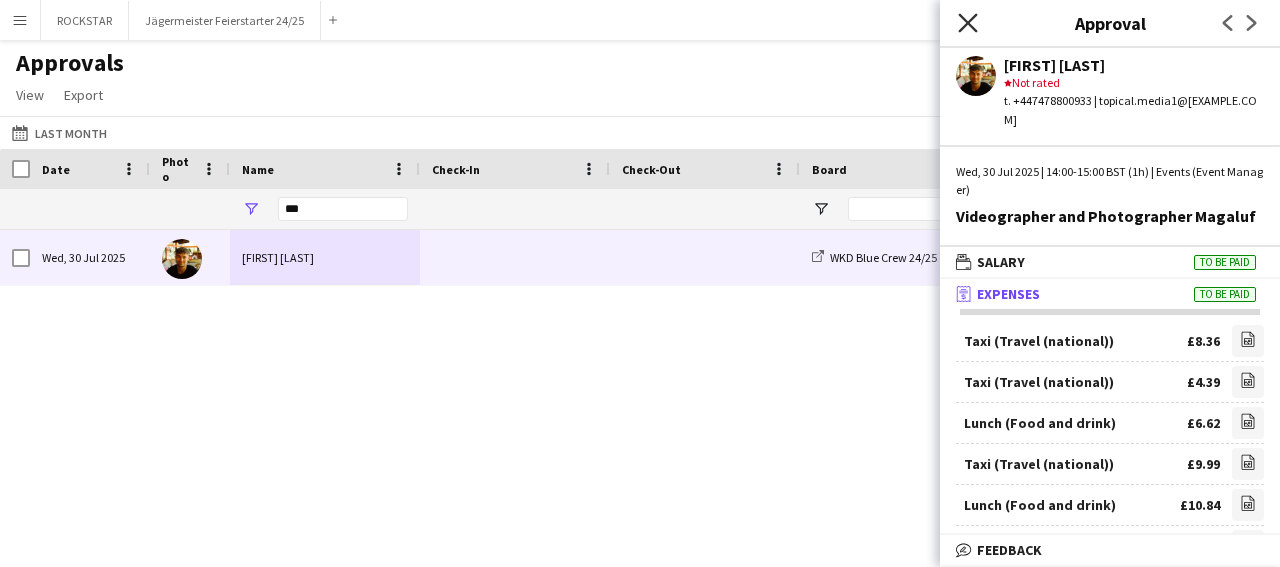 drag, startPoint x: 966, startPoint y: 17, endPoint x: 964, endPoint y: 27, distance: 10.198039 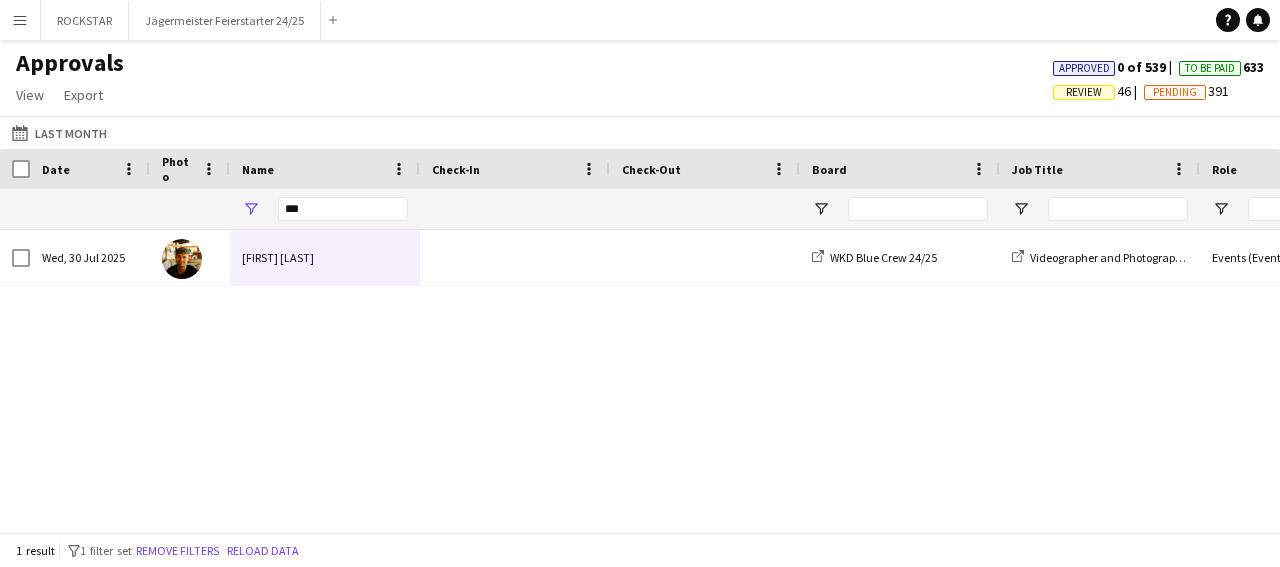 scroll, scrollTop: 0, scrollLeft: 377, axis: horizontal 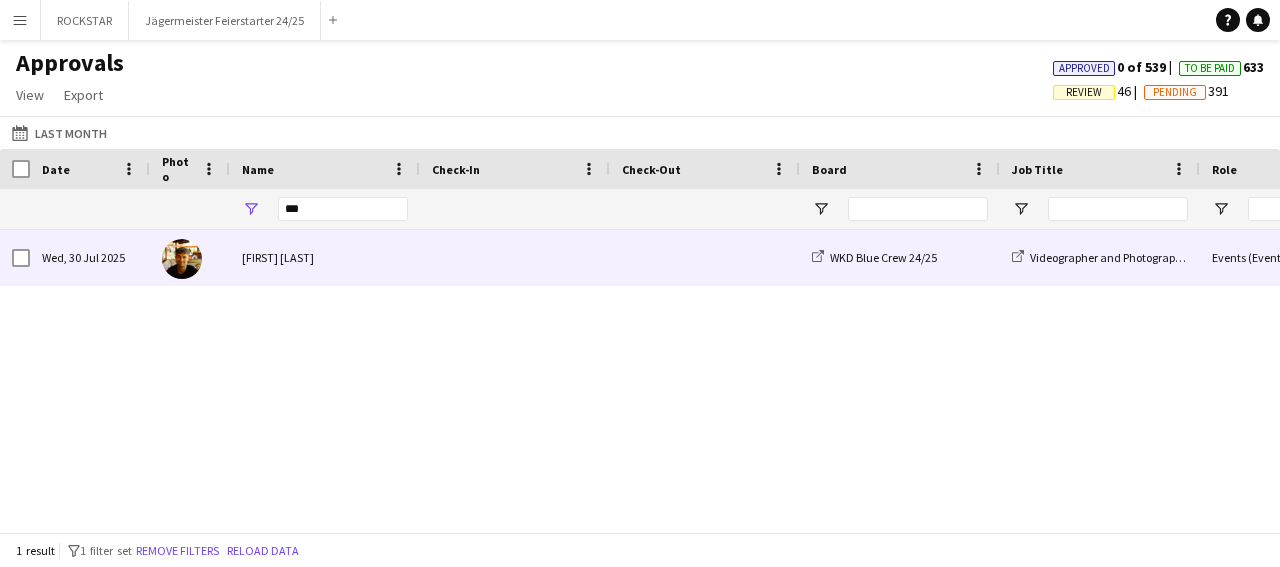 click on "[FIRST] [LAST]" at bounding box center (325, 257) 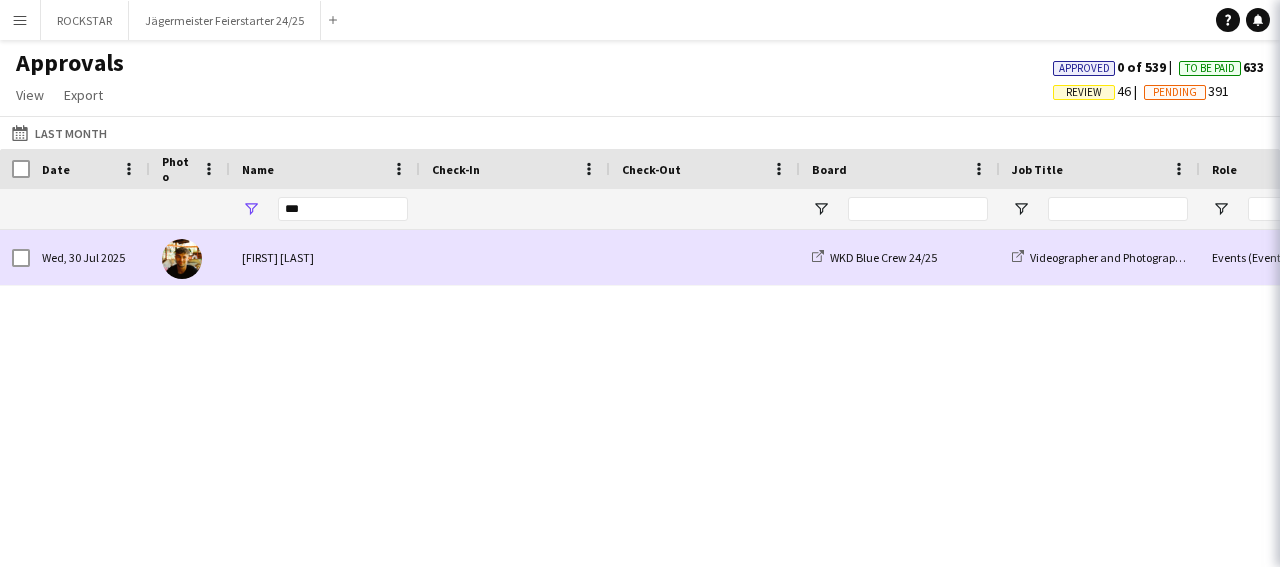 click on "[FIRST] [LAST]" at bounding box center [325, 257] 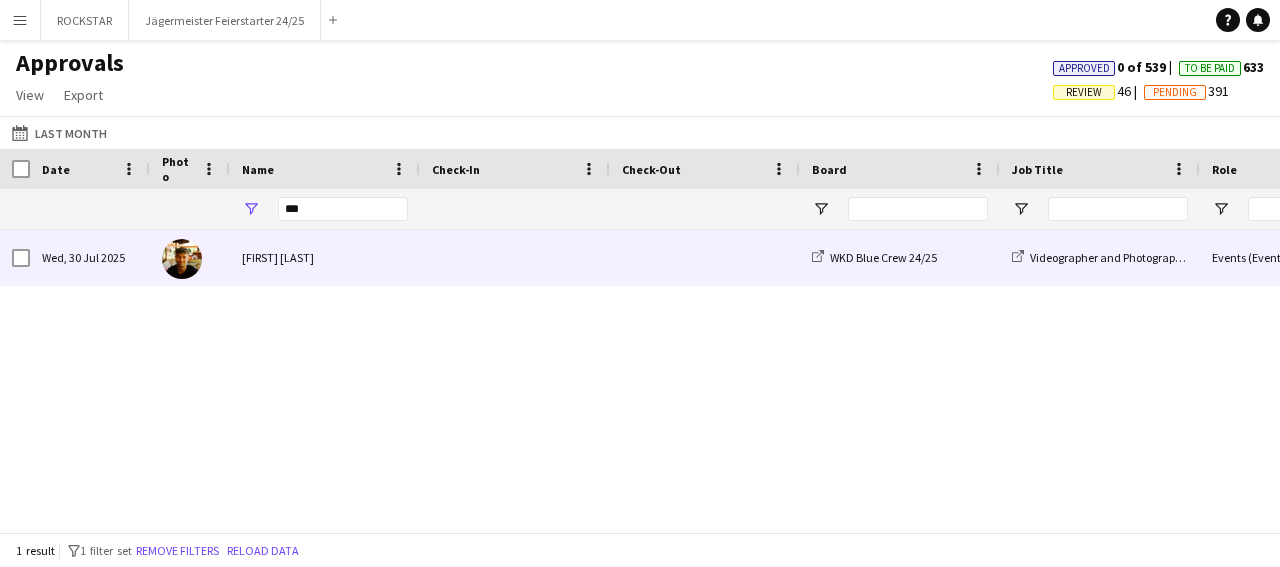 click on "[FIRST] [LAST]" at bounding box center [325, 257] 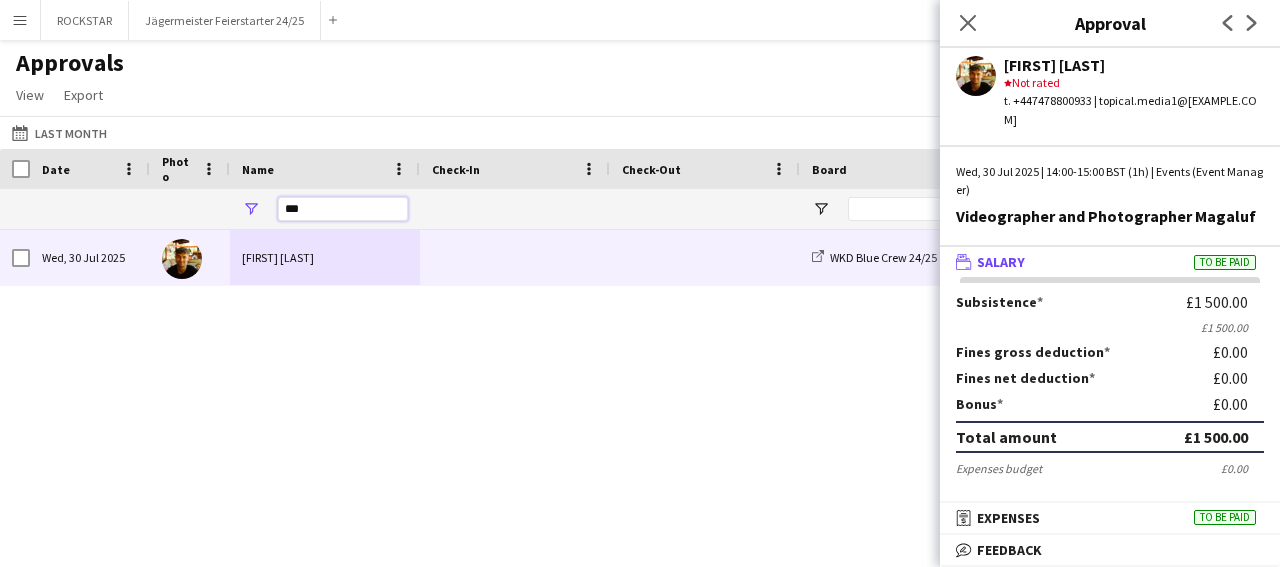 drag, startPoint x: 309, startPoint y: 213, endPoint x: 272, endPoint y: 219, distance: 37.48333 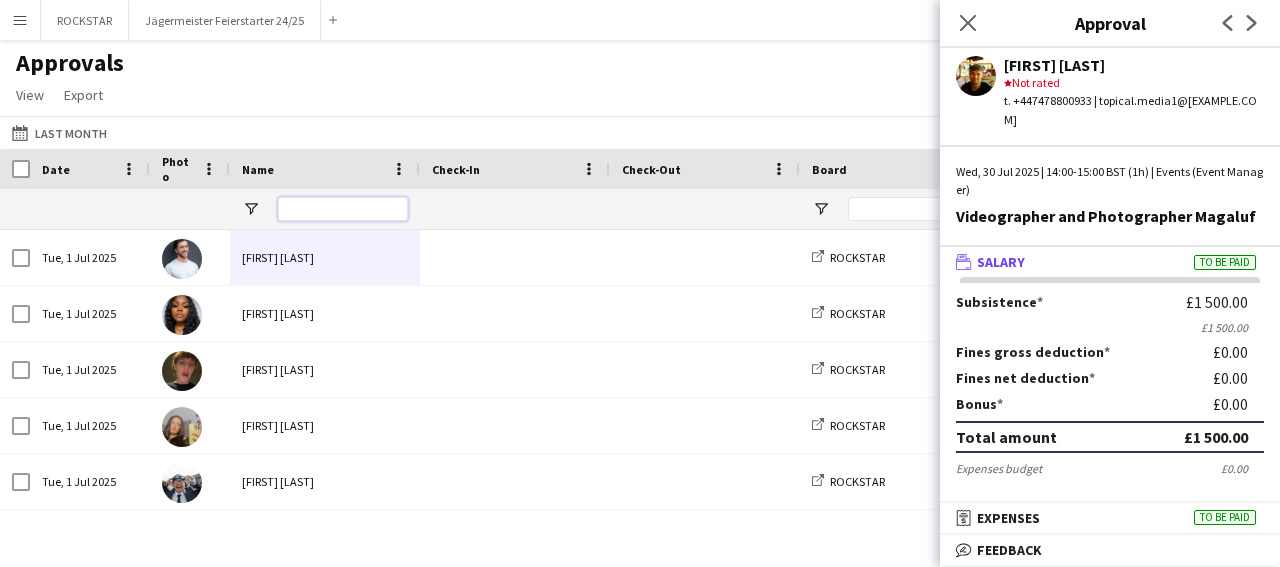 type 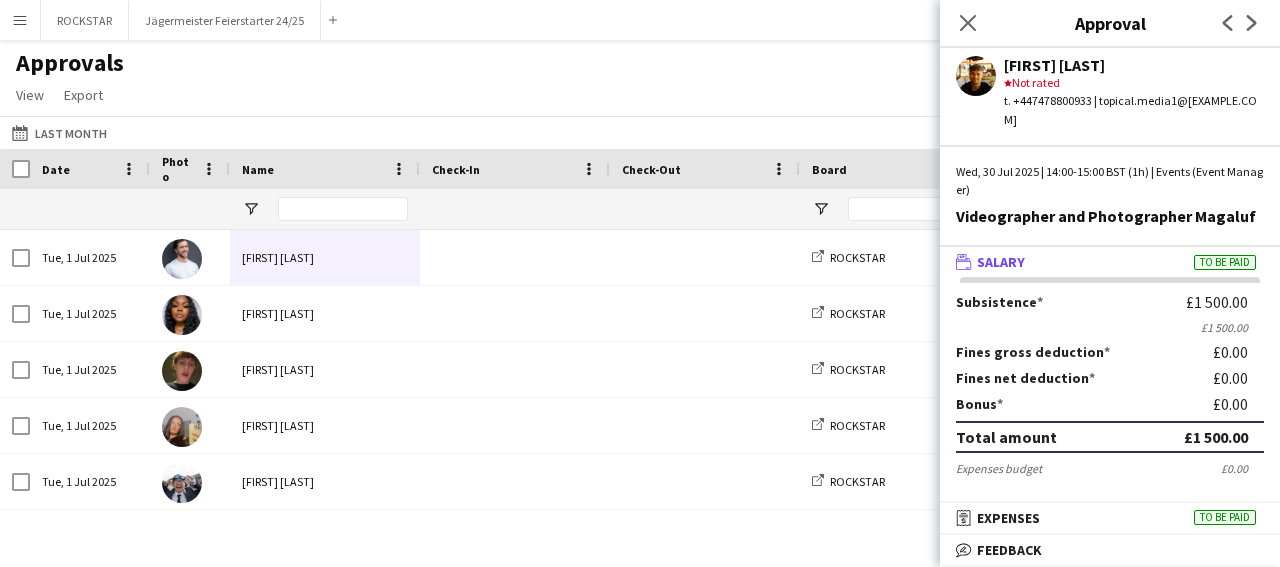 click on "Approvals   View  Customise view Customise filters Reset Filters Reset View Reset All  Export   46" 